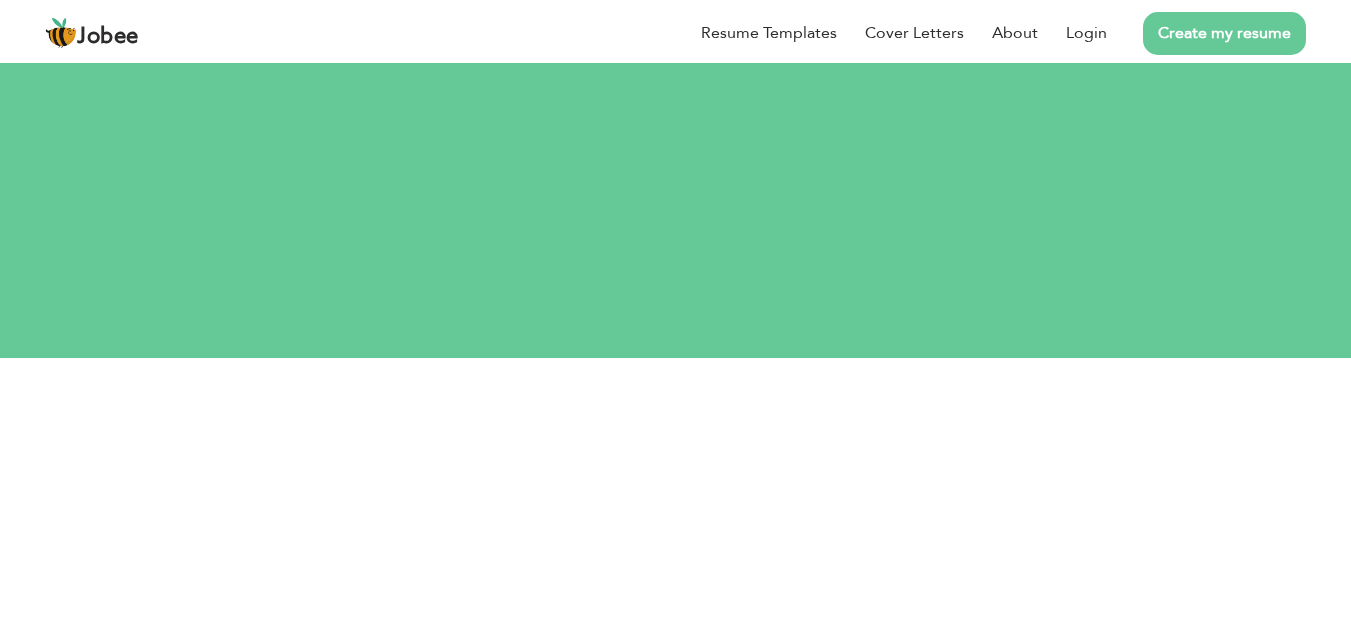 scroll, scrollTop: 0, scrollLeft: 0, axis: both 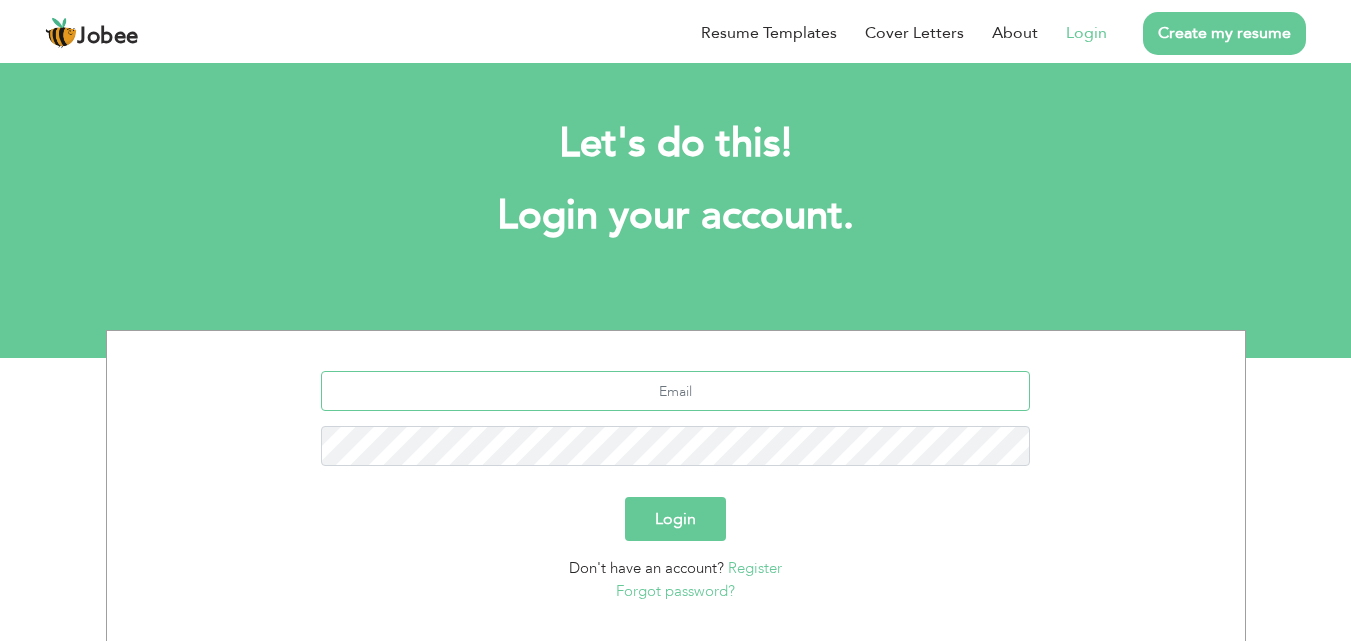 type on "aqsa66855@gmail.com" 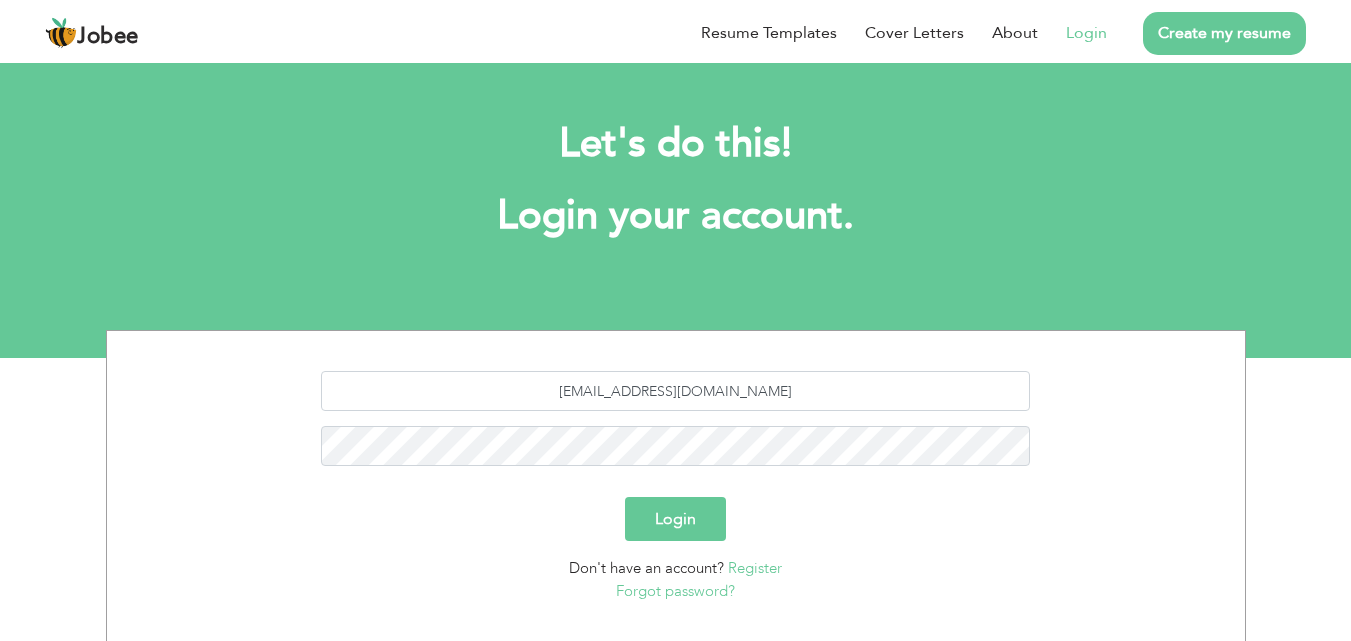 click on "Login" at bounding box center (675, 519) 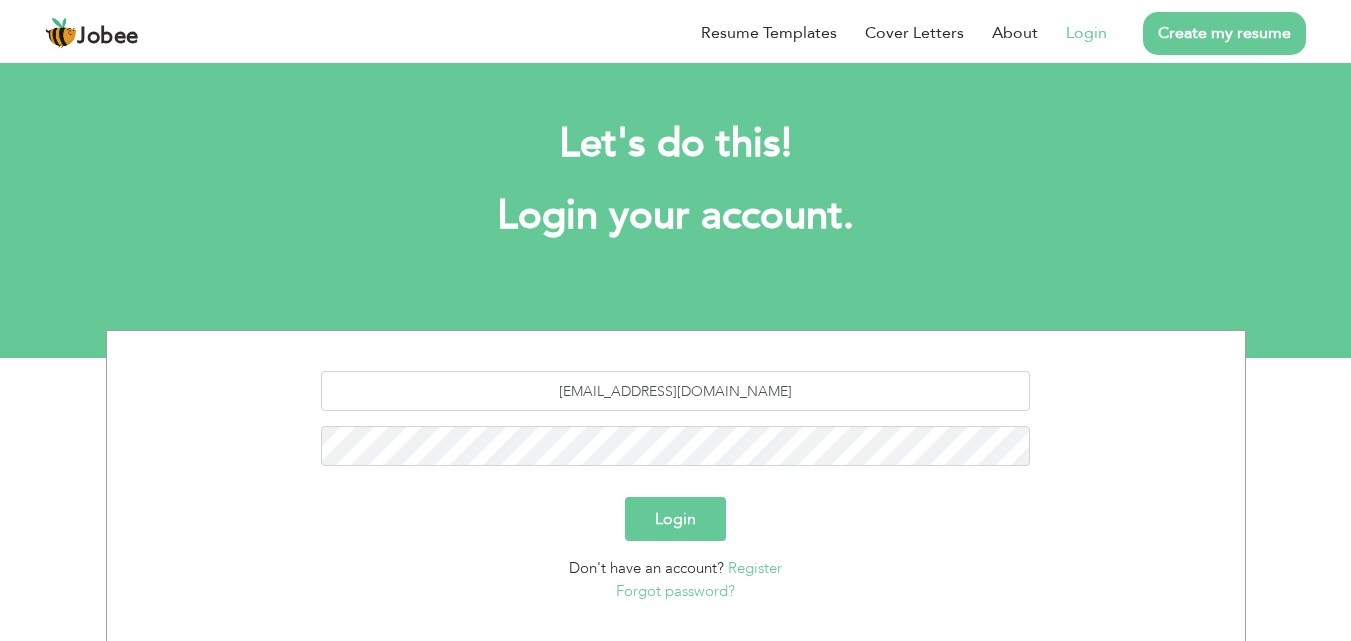 click on "Login" at bounding box center [675, 519] 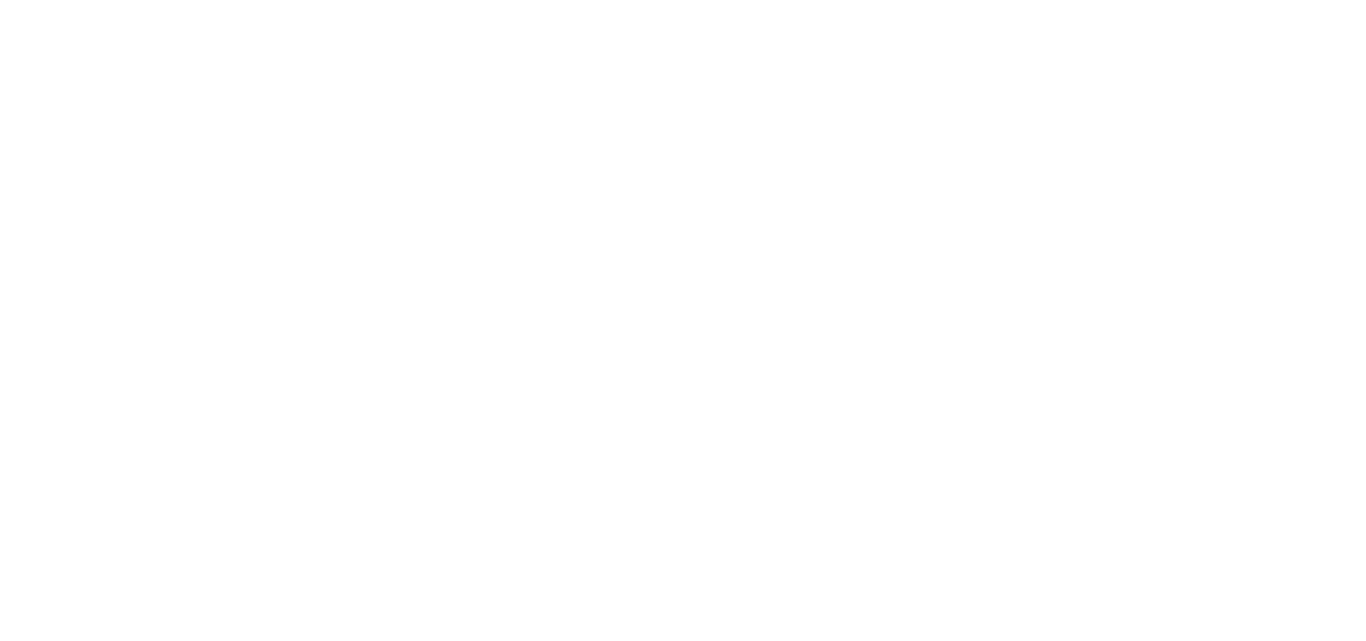 scroll, scrollTop: 0, scrollLeft: 0, axis: both 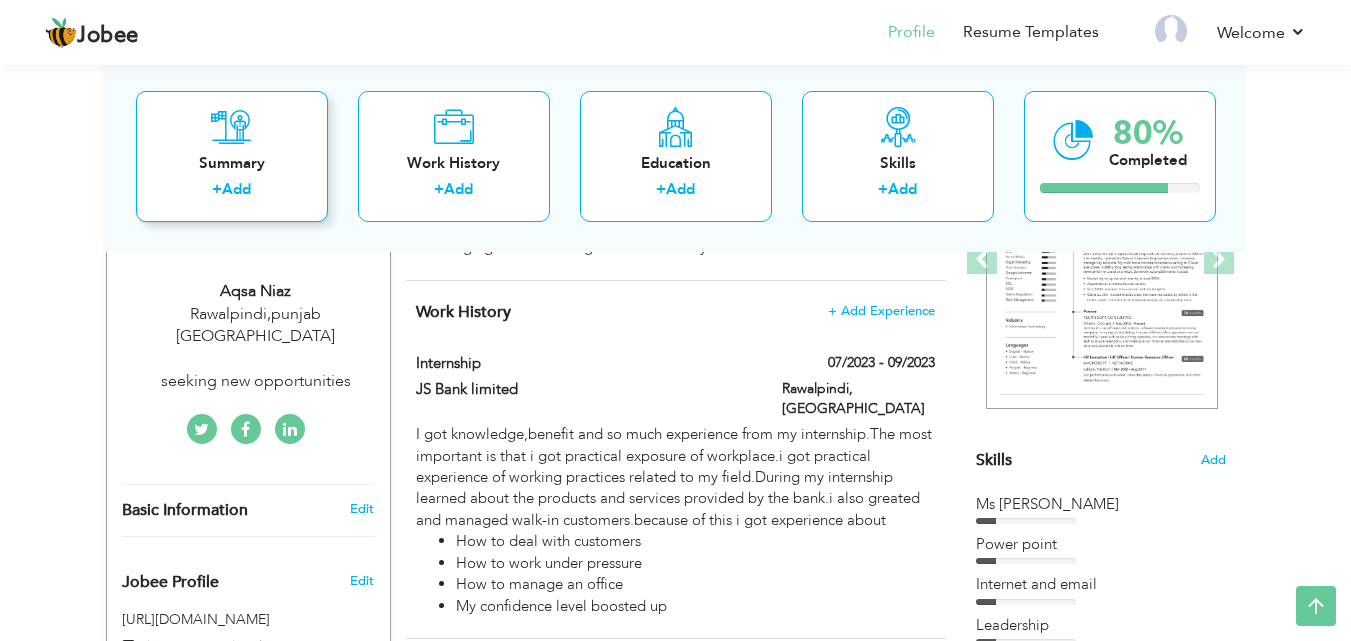 click on "Summary" at bounding box center [232, 162] 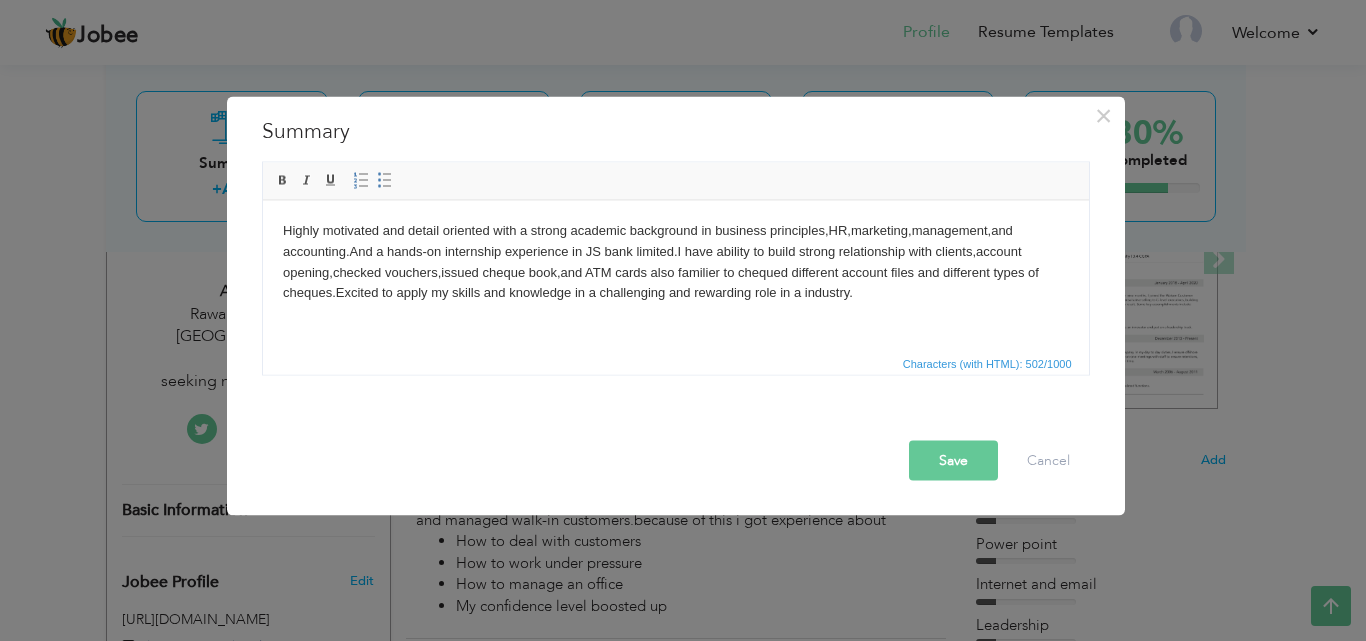 click on "Save" at bounding box center (953, 460) 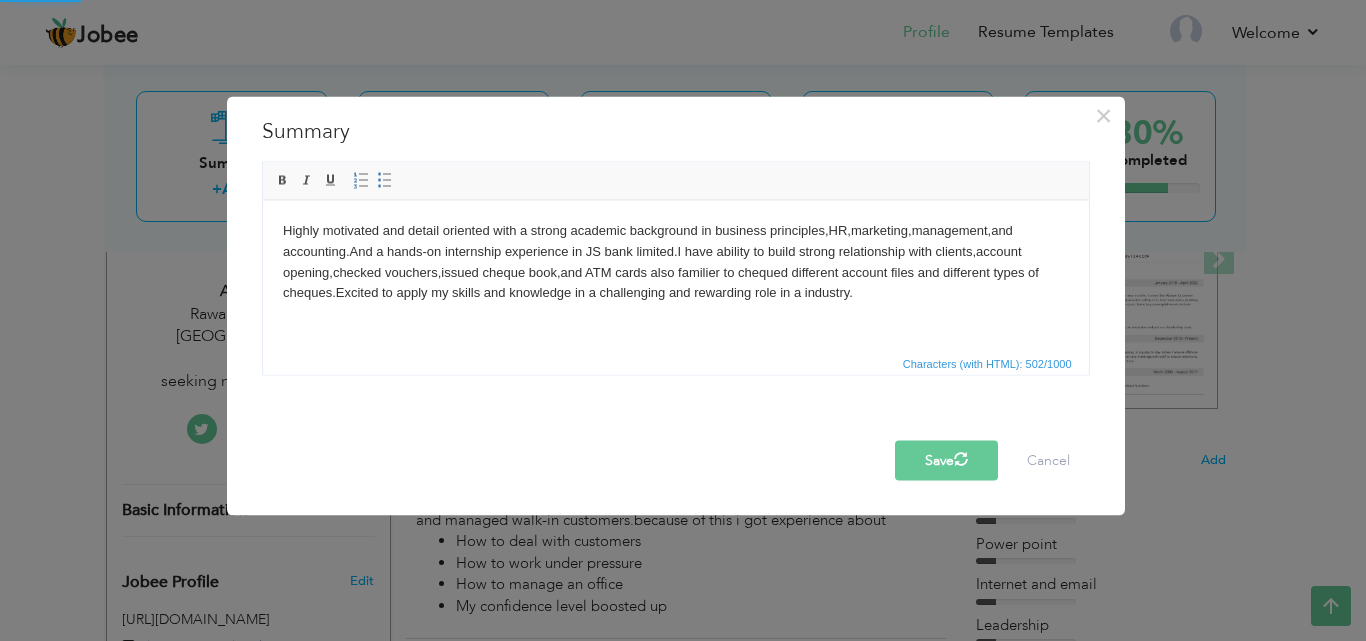 click on "Save" at bounding box center [946, 460] 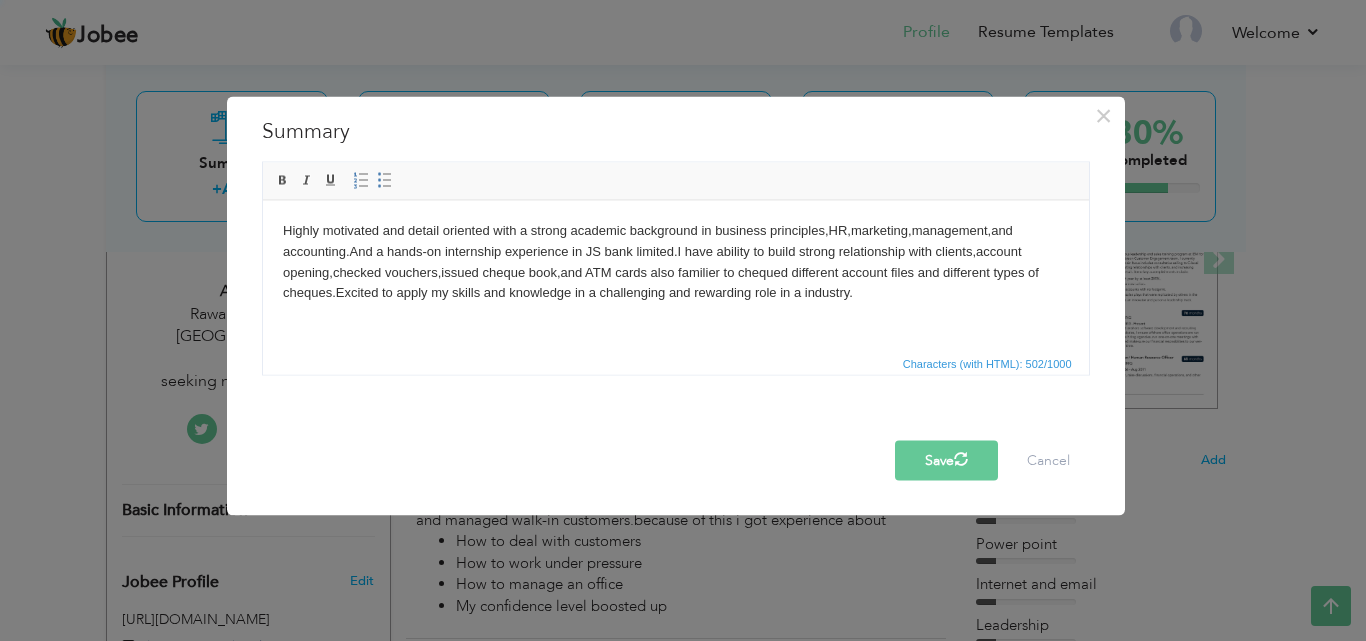 click on "Save" at bounding box center (946, 460) 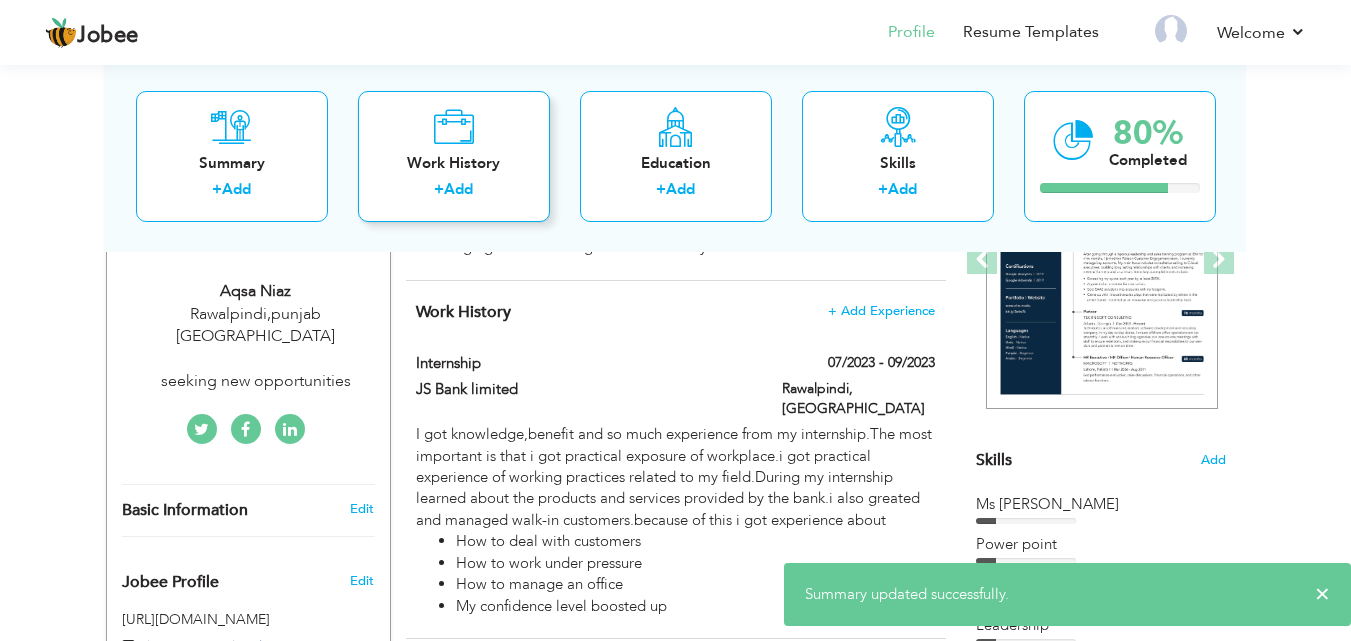 click on "Work History
+  Add" at bounding box center [454, 155] 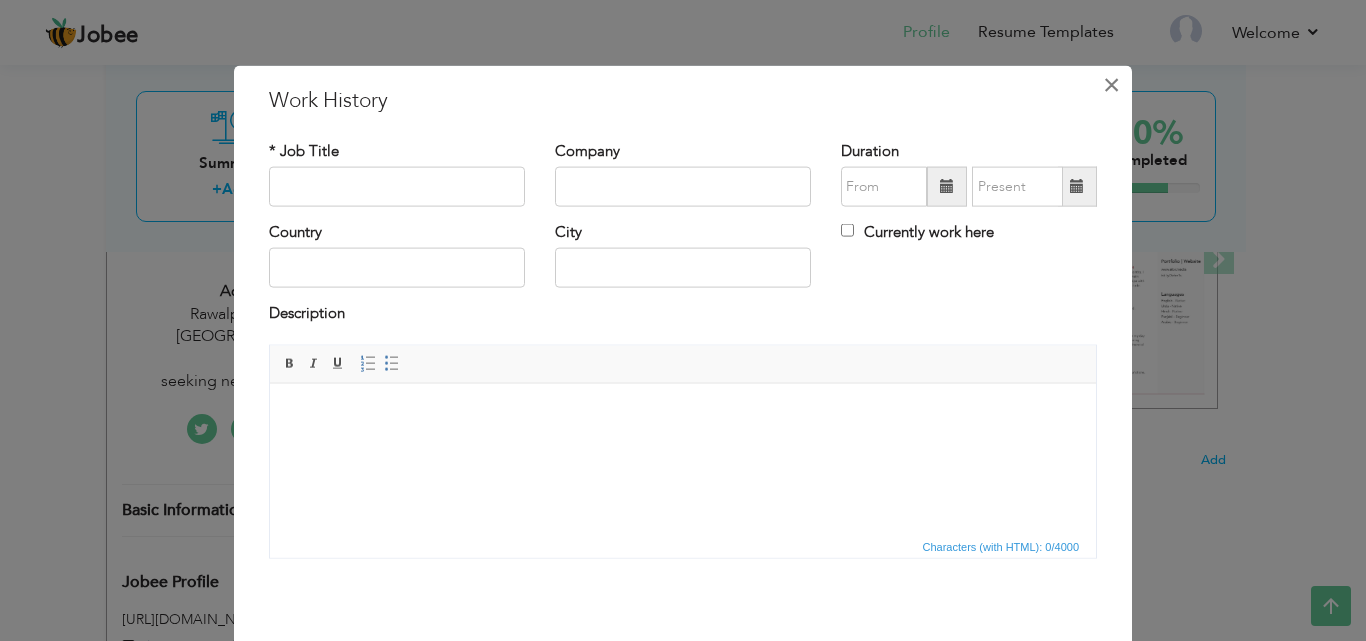 click on "×" at bounding box center [1111, 84] 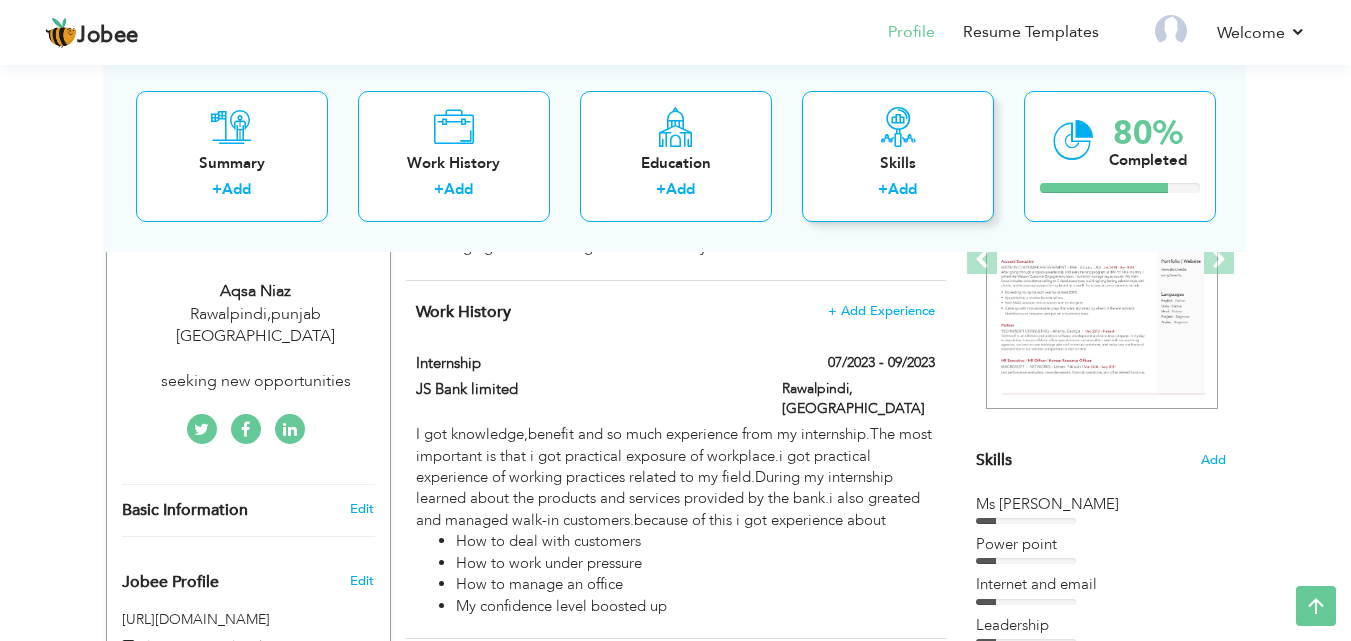 click on "Skills" at bounding box center [898, 162] 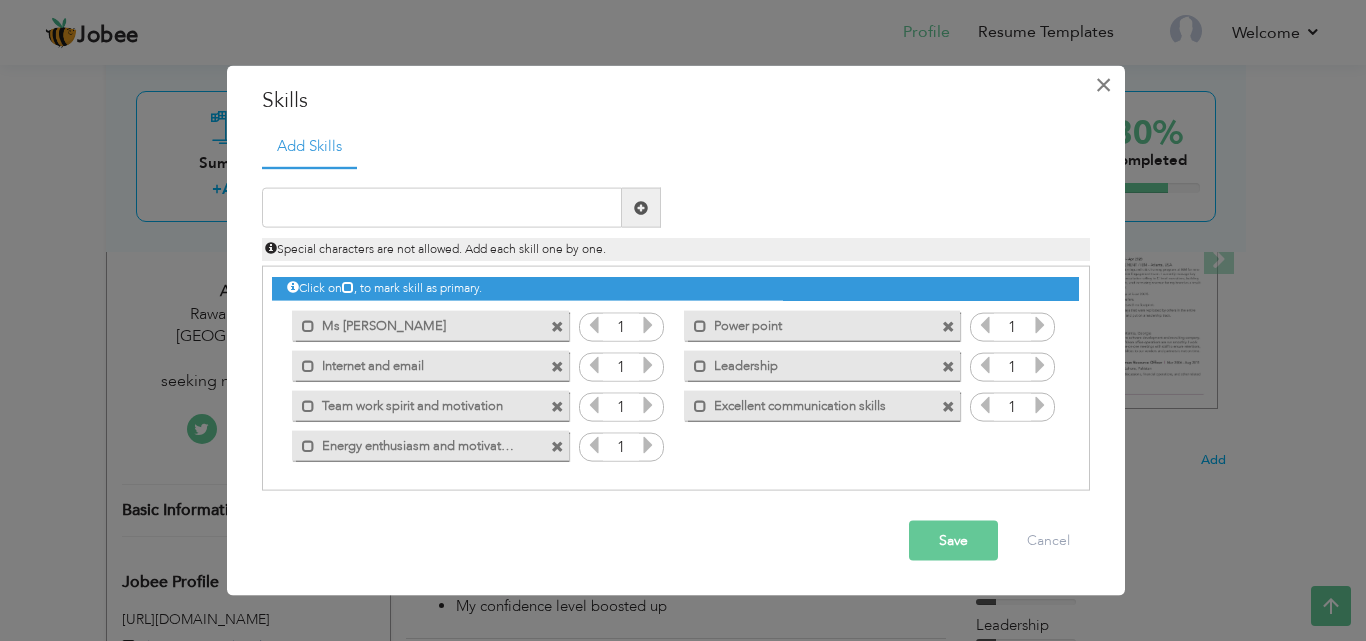 click on "×" at bounding box center [1103, 84] 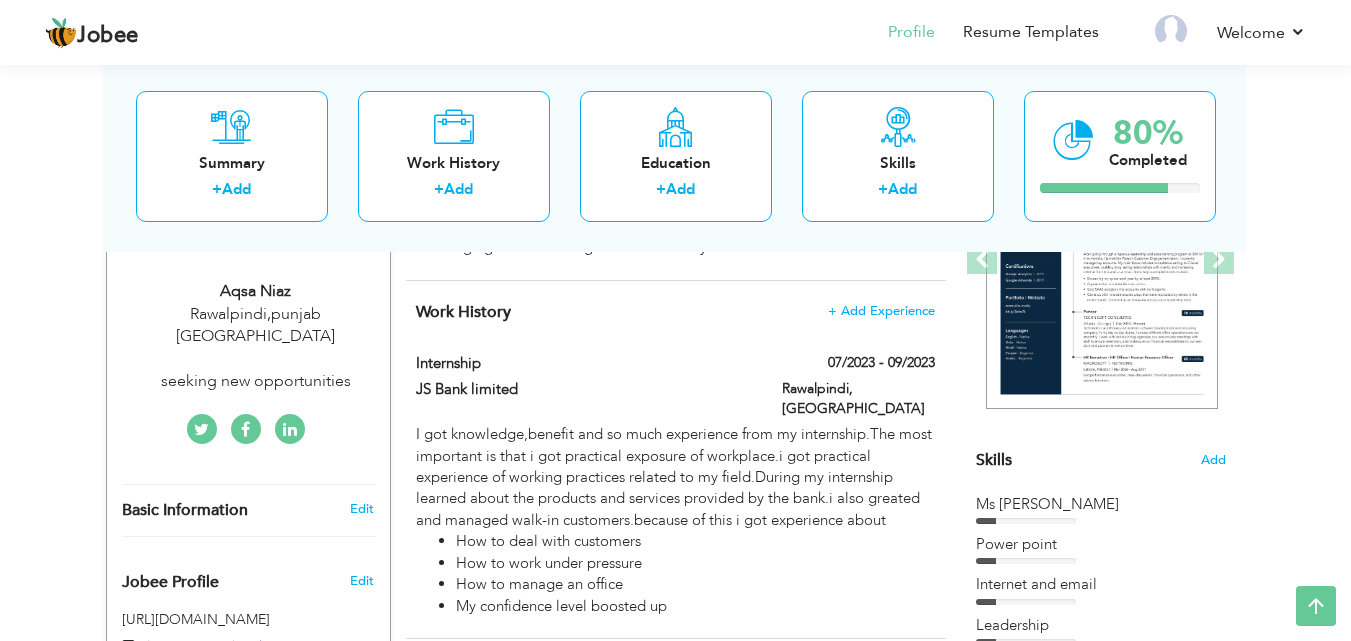 click on "Summary
+  Add
Work History
+  Add
Education
+  Add
Skills
+  Add
80%
Completed" at bounding box center [676, 155] 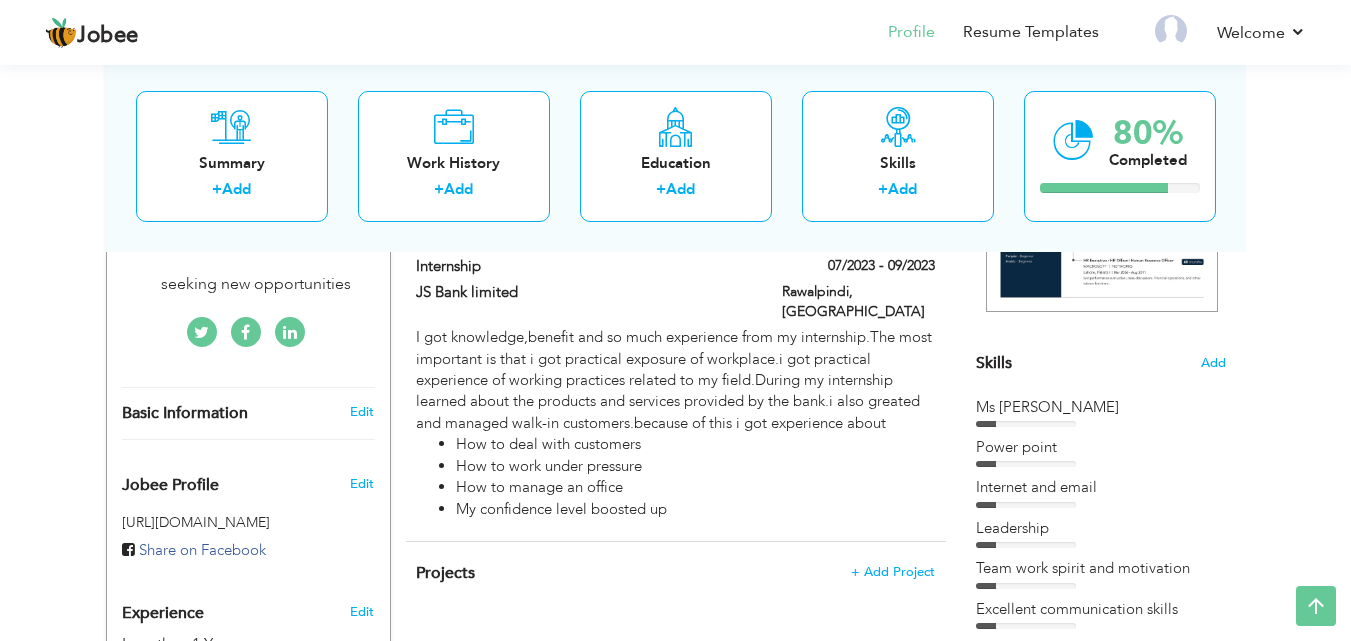 scroll, scrollTop: 400, scrollLeft: 0, axis: vertical 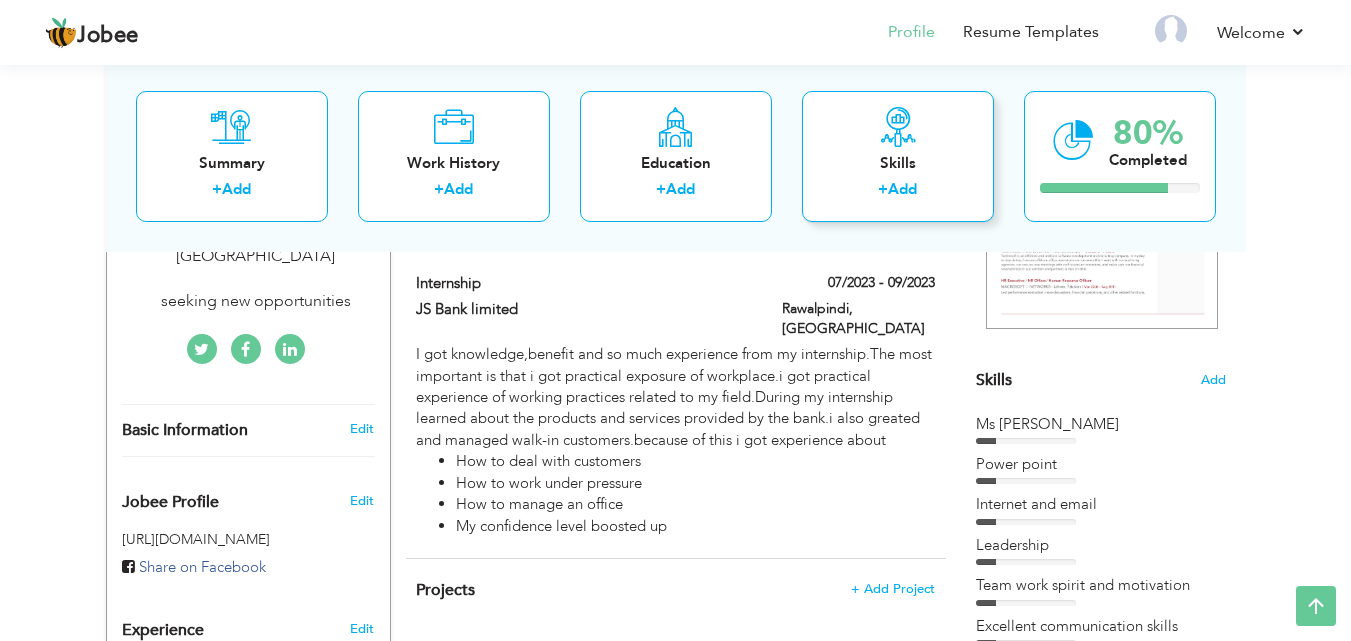click on "Skills
+  Add" at bounding box center [898, 155] 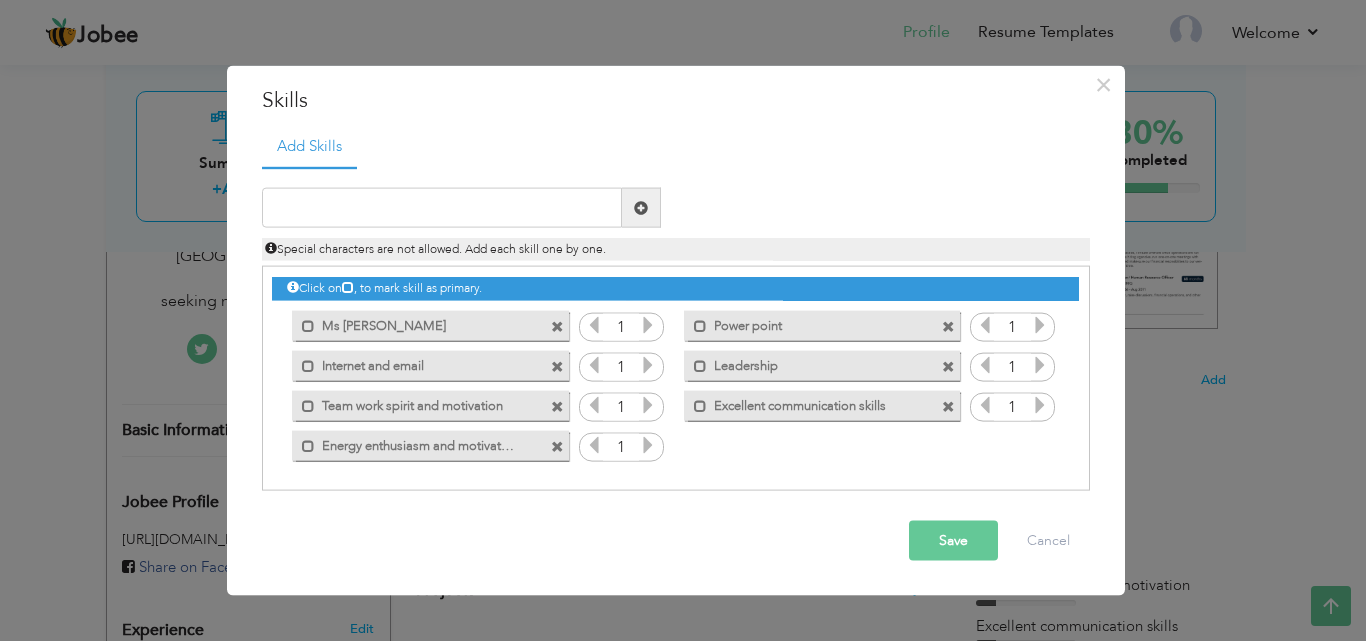 click at bounding box center (557, 446) 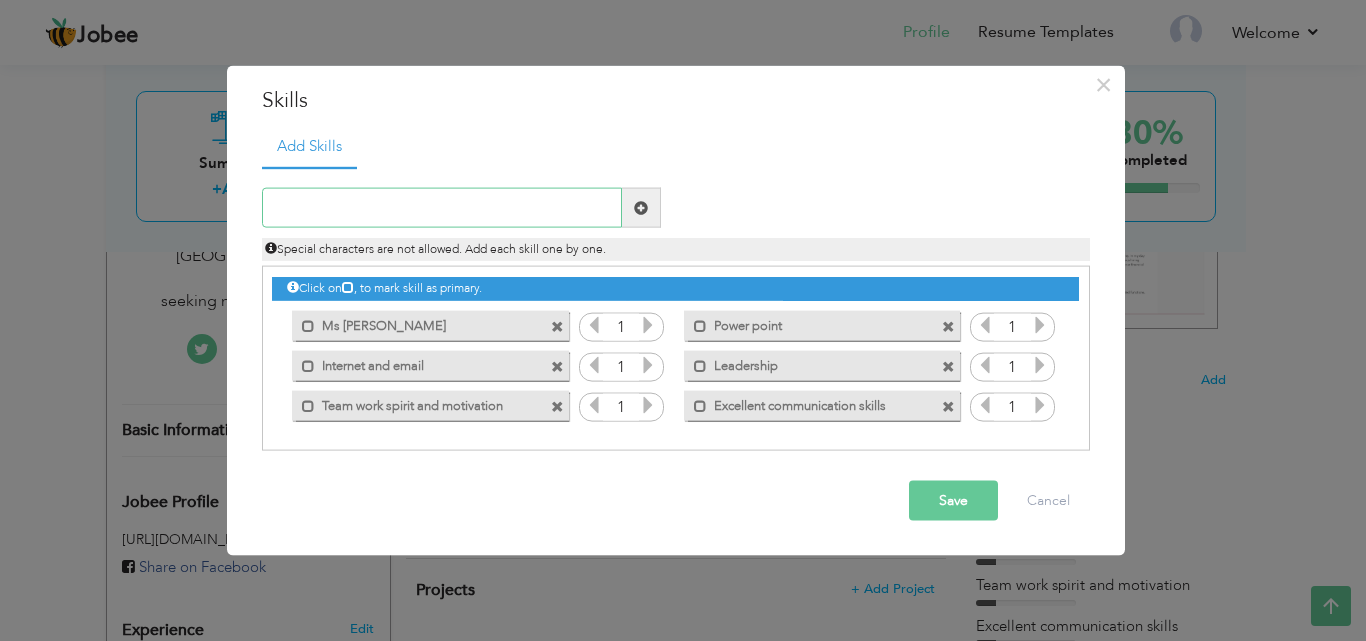 click at bounding box center (442, 208) 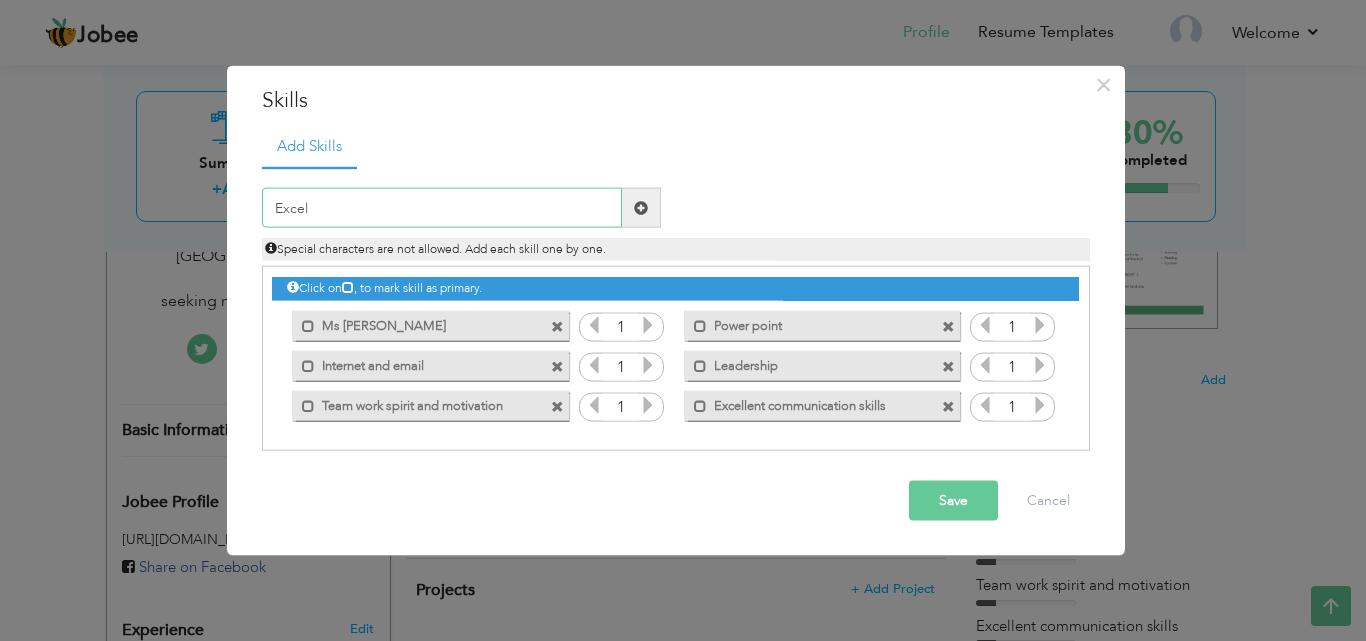 type on "Excel" 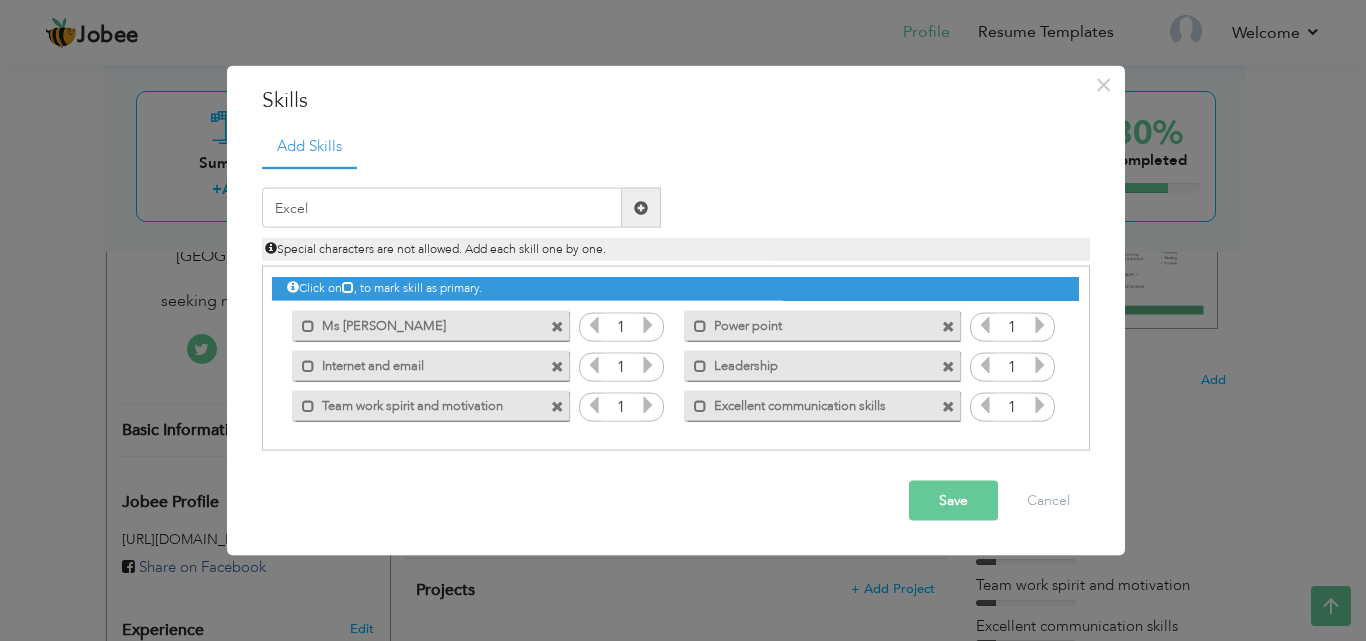 click on "Save" at bounding box center (953, 501) 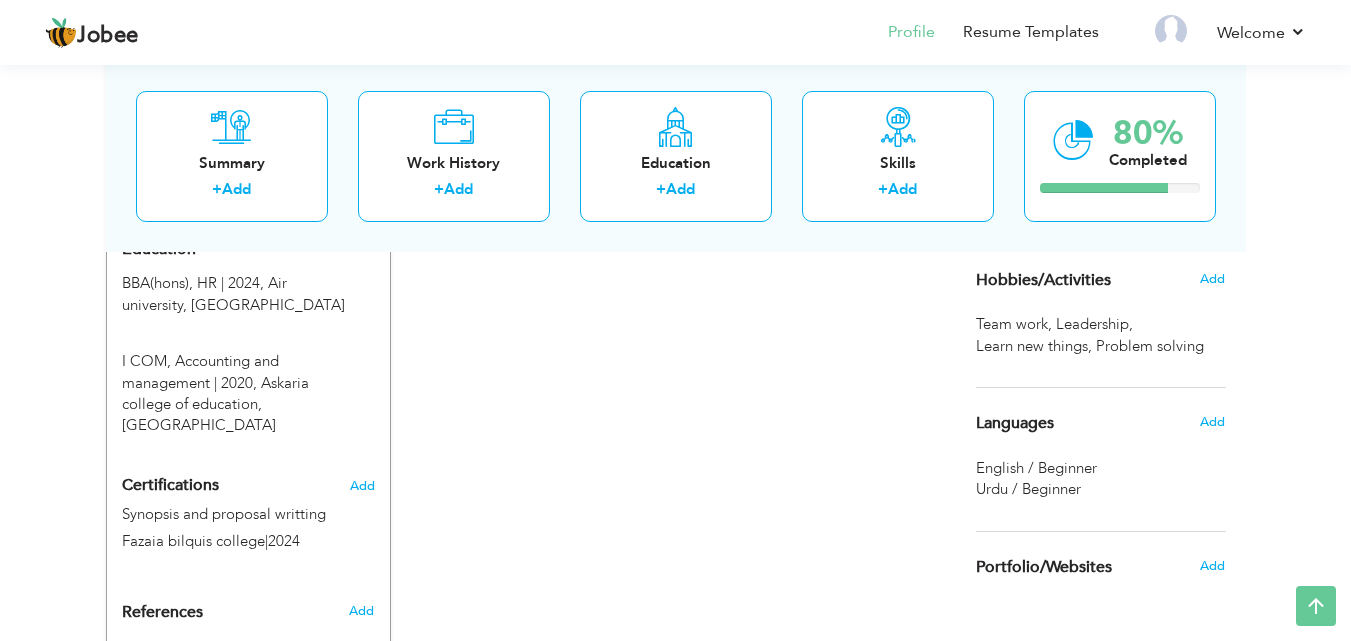 scroll, scrollTop: 834, scrollLeft: 0, axis: vertical 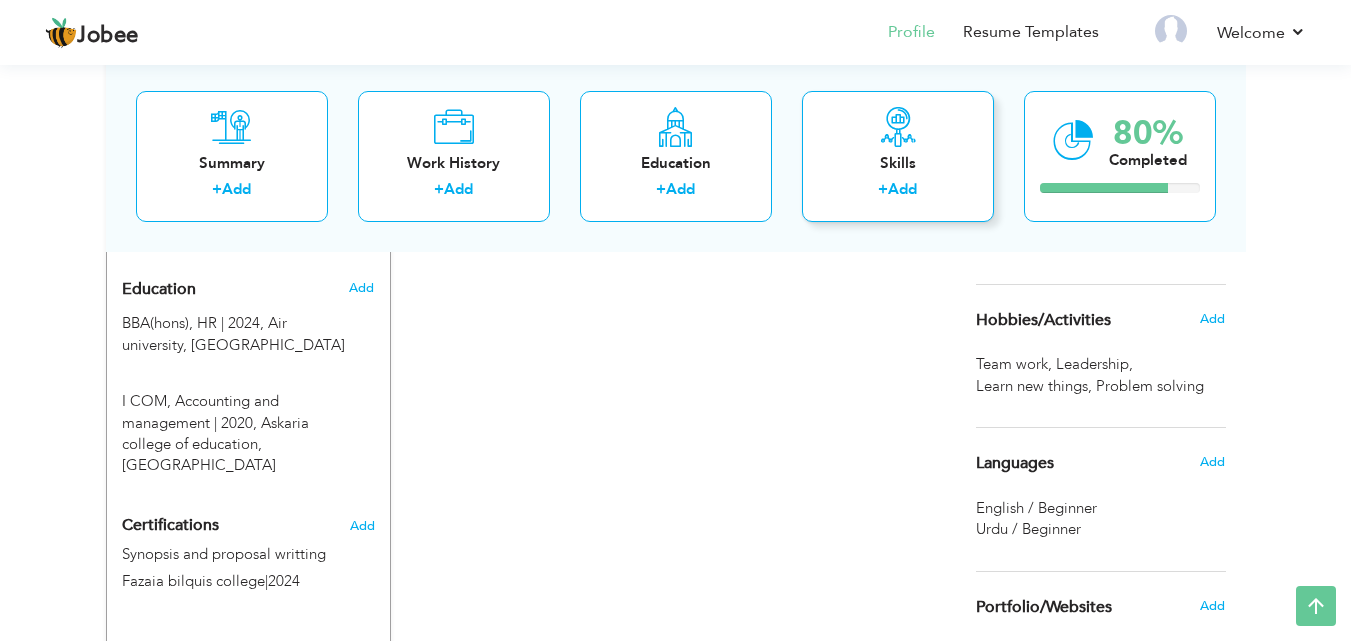 click on "Skills
+  Add" at bounding box center (898, 155) 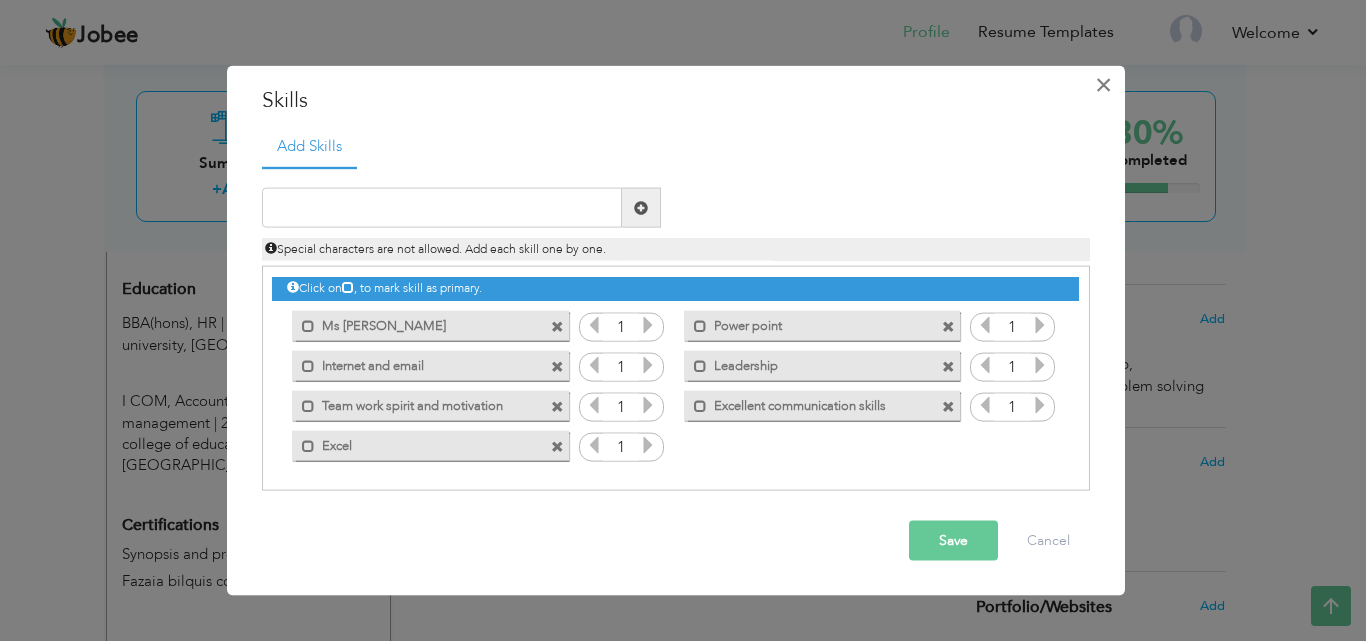 click on "×" at bounding box center [1104, 84] 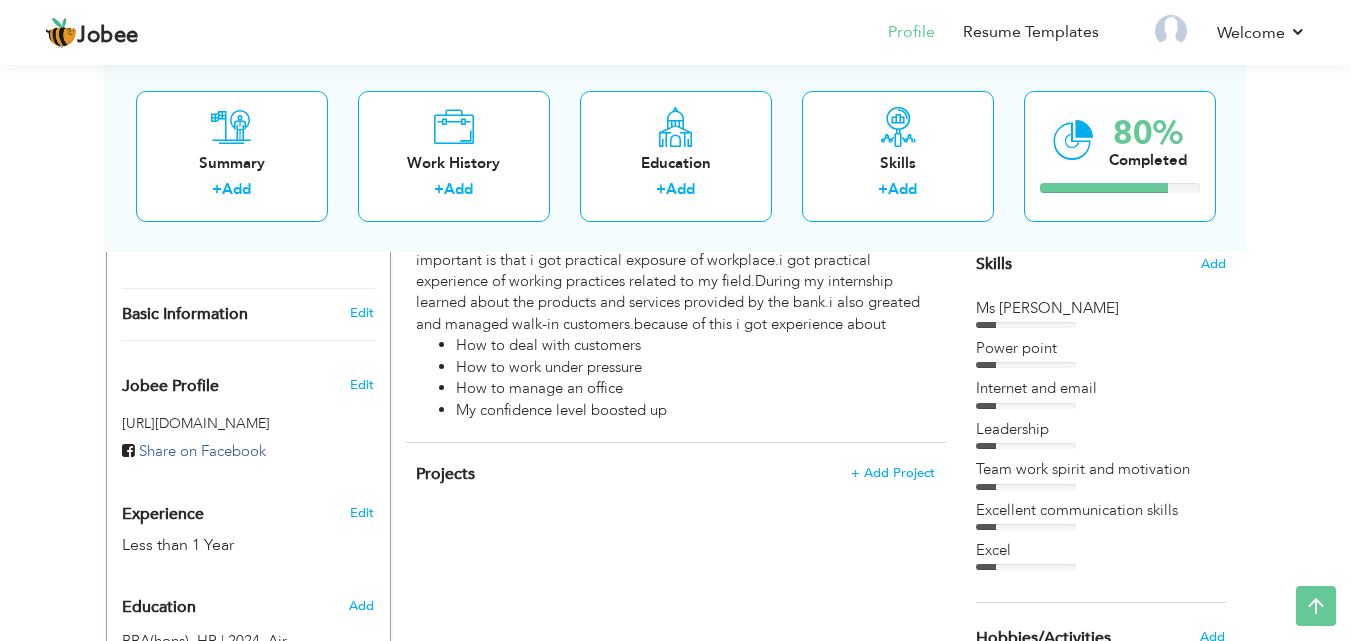 scroll, scrollTop: 514, scrollLeft: 0, axis: vertical 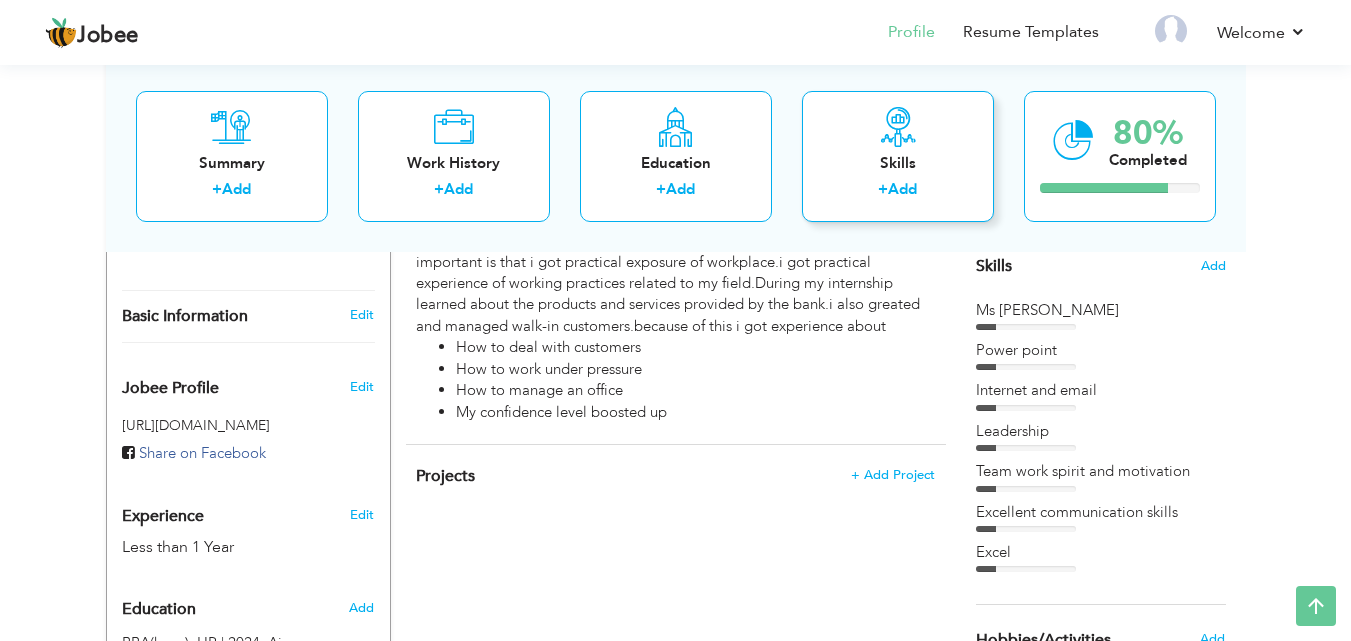 click on "Skills
+  Add" at bounding box center [898, 155] 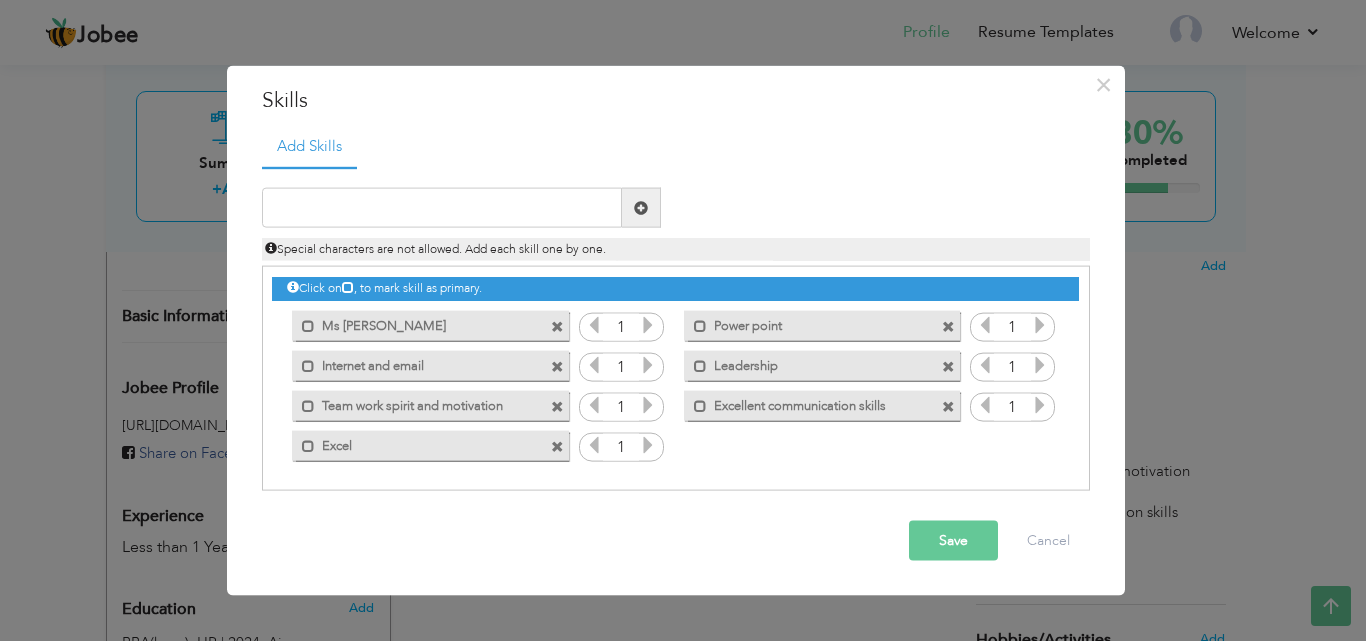 click at bounding box center [948, 326] 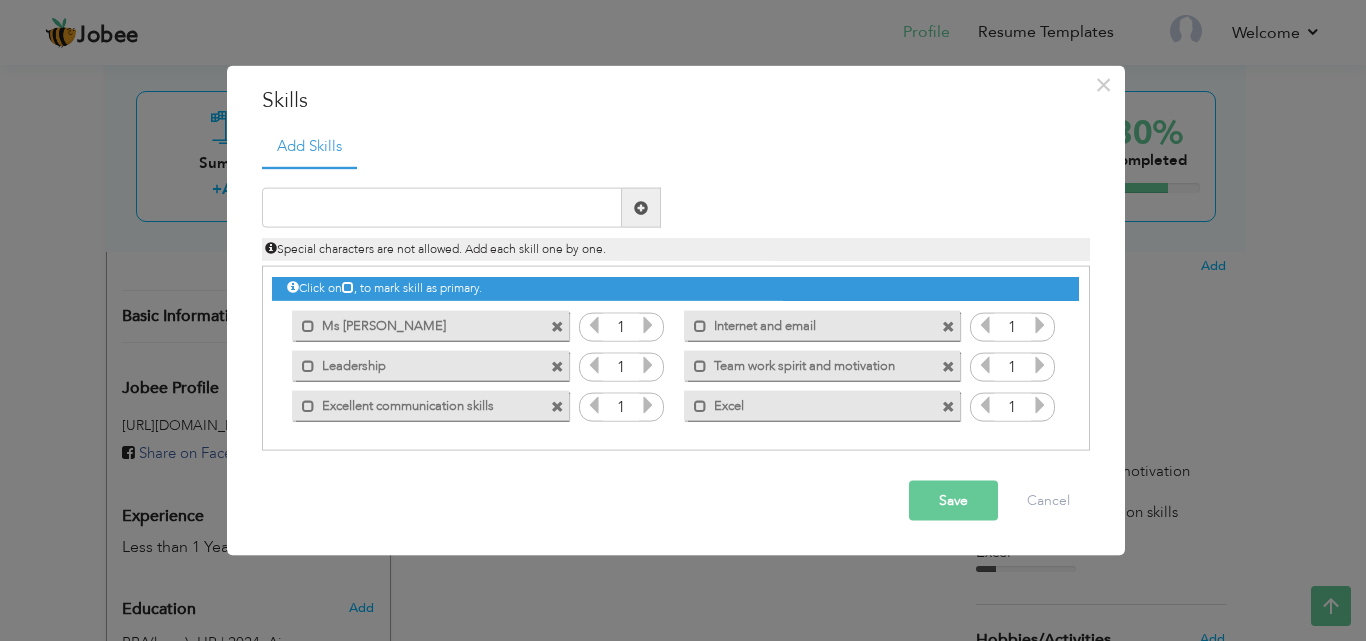 click at bounding box center [948, 406] 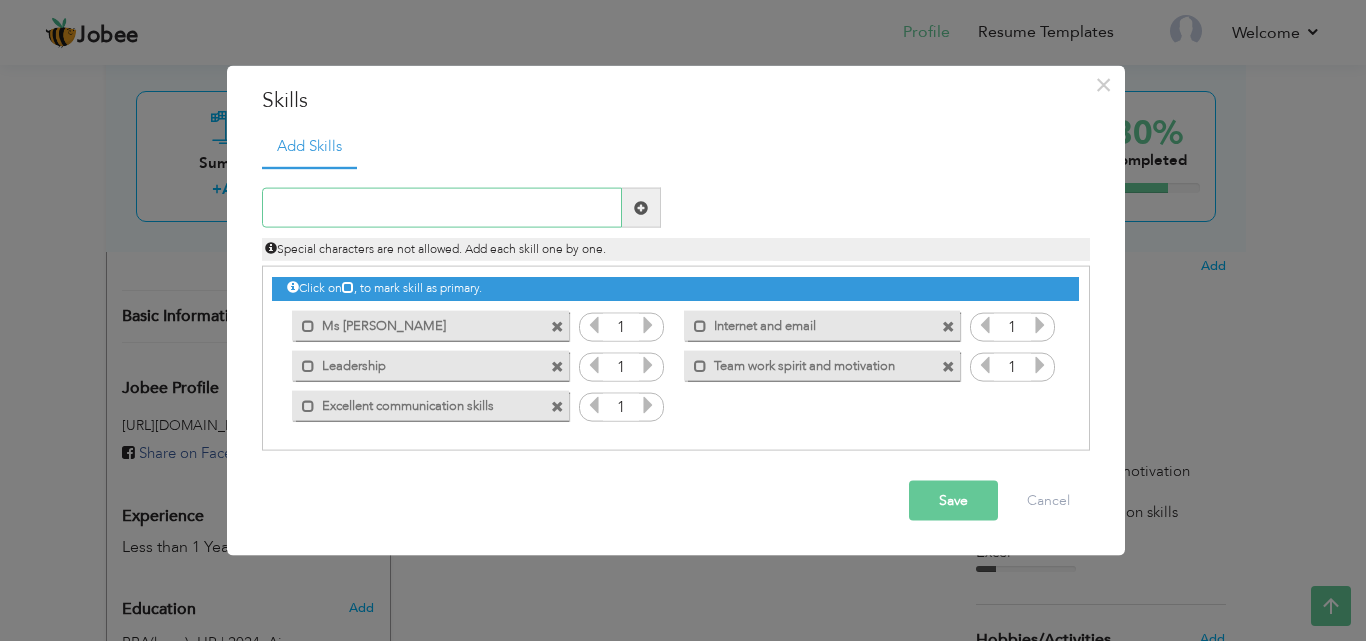click at bounding box center [442, 208] 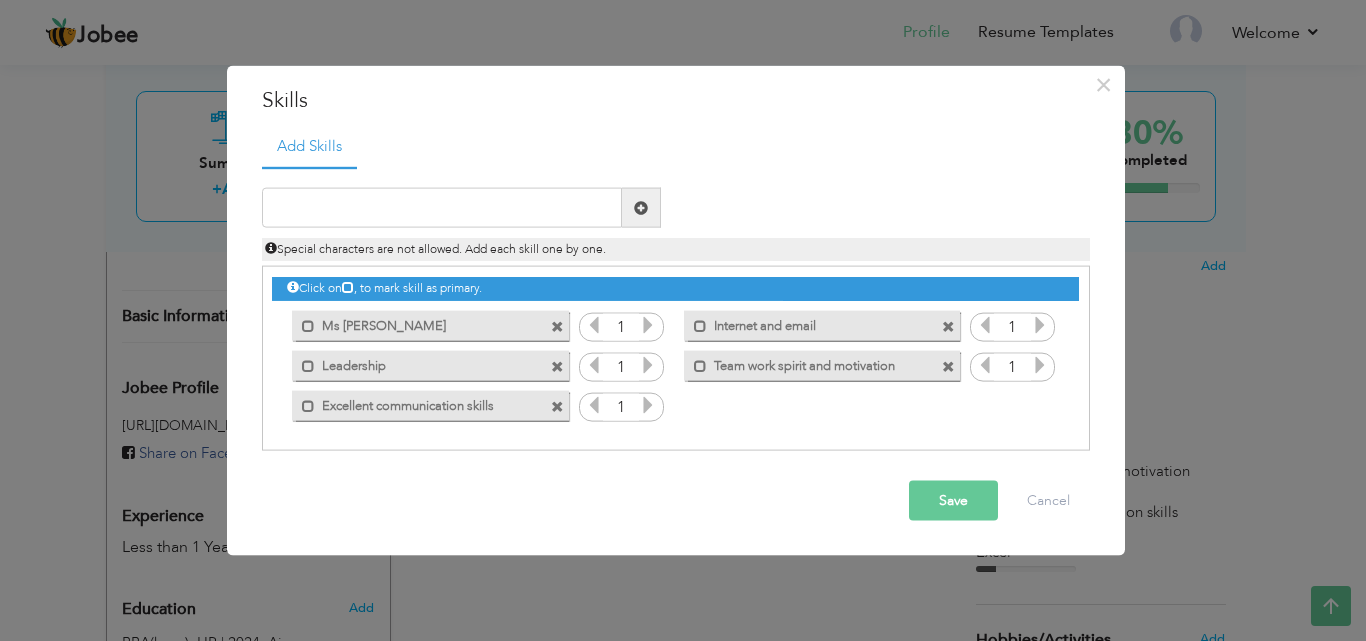 click at bounding box center [948, 366] 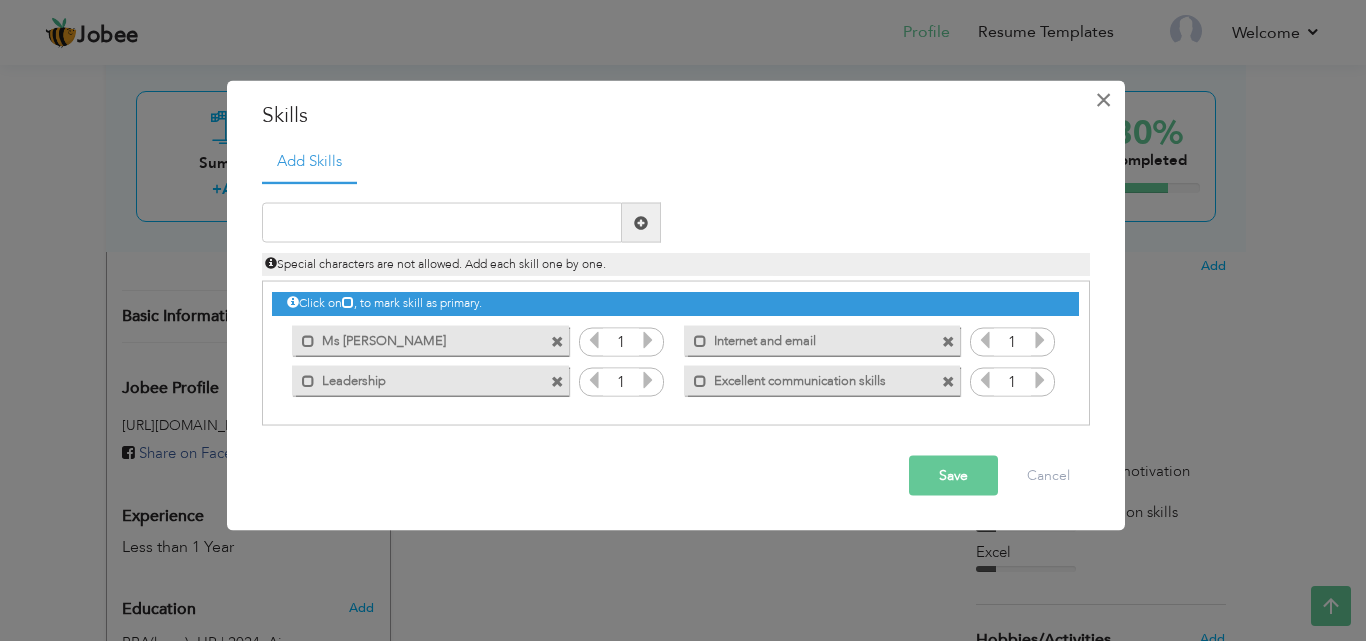 click on "×" at bounding box center (1103, 99) 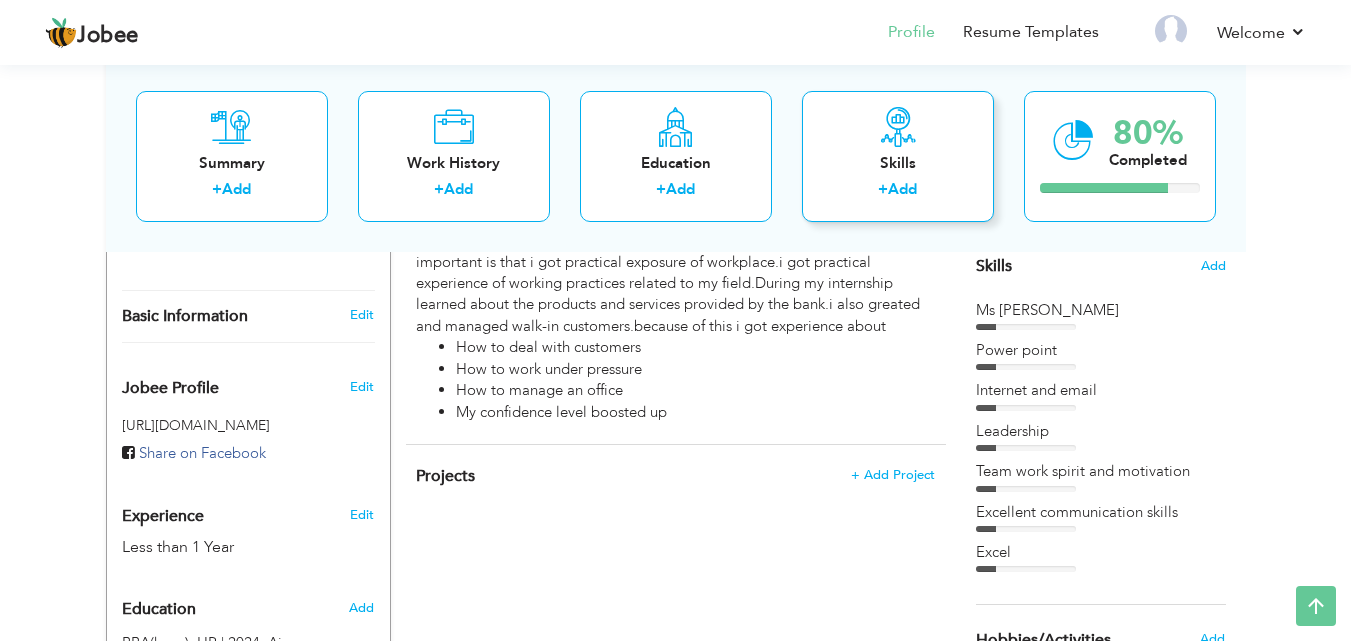 click on "Skills
+  Add" at bounding box center [898, 155] 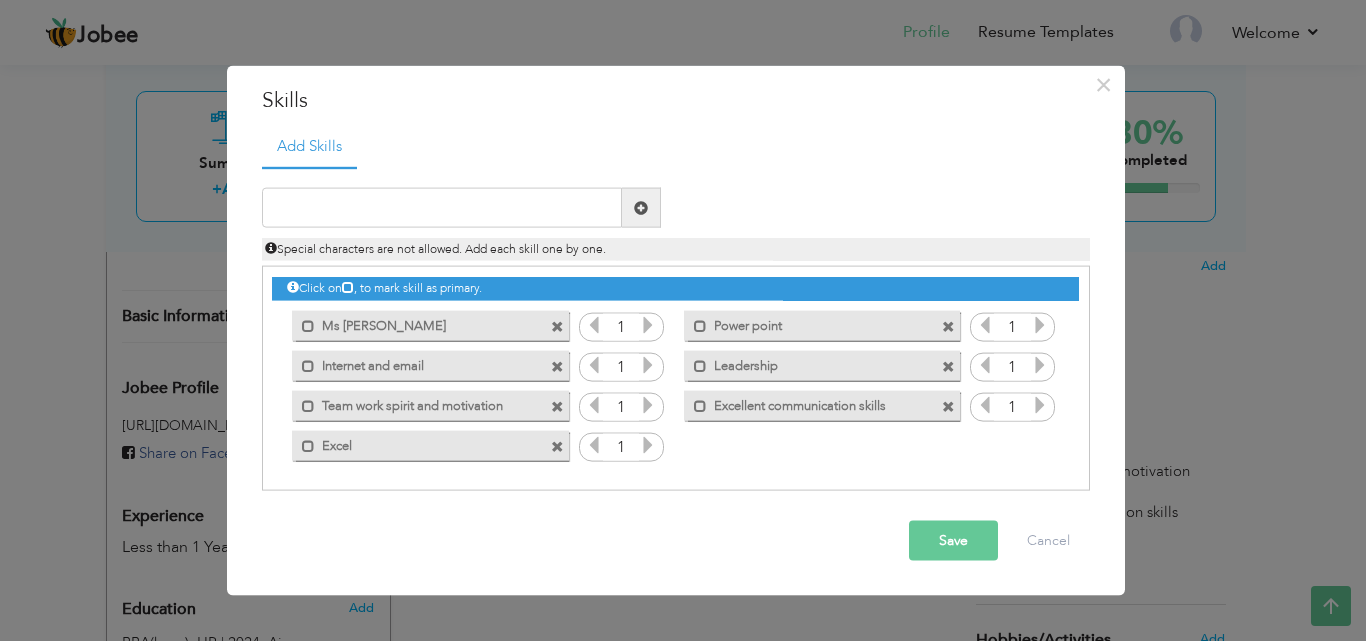 click at bounding box center (948, 366) 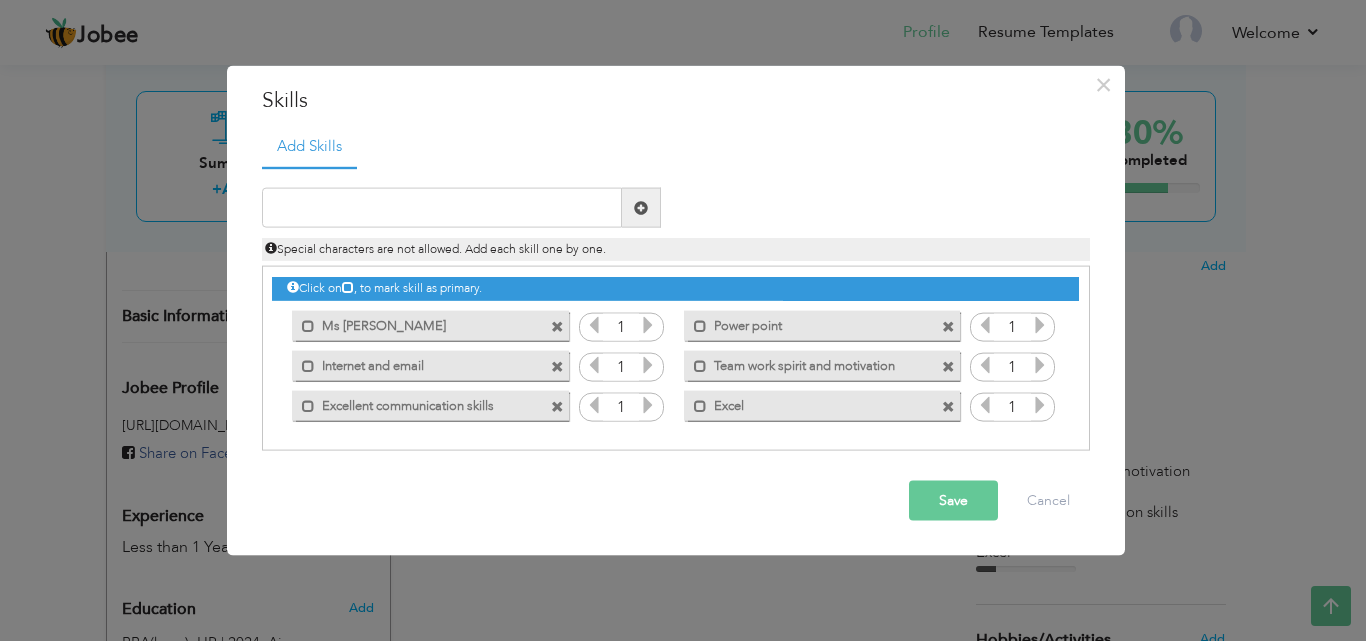 click at bounding box center [948, 326] 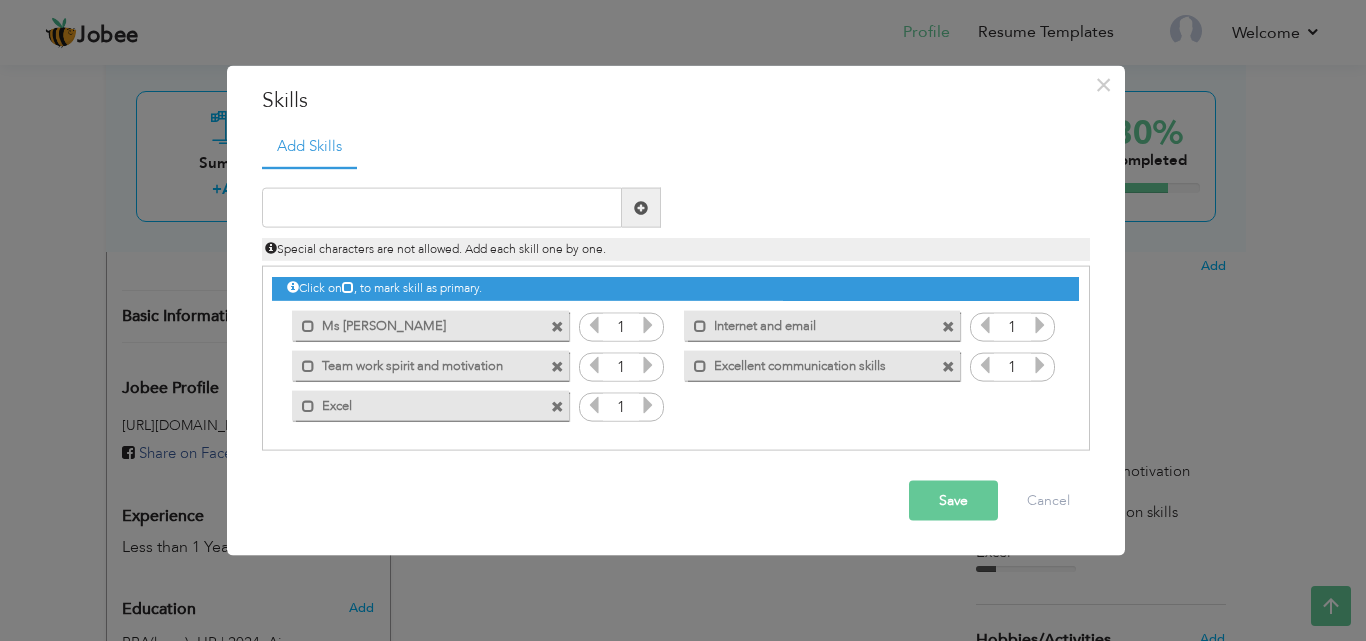 click at bounding box center [948, 366] 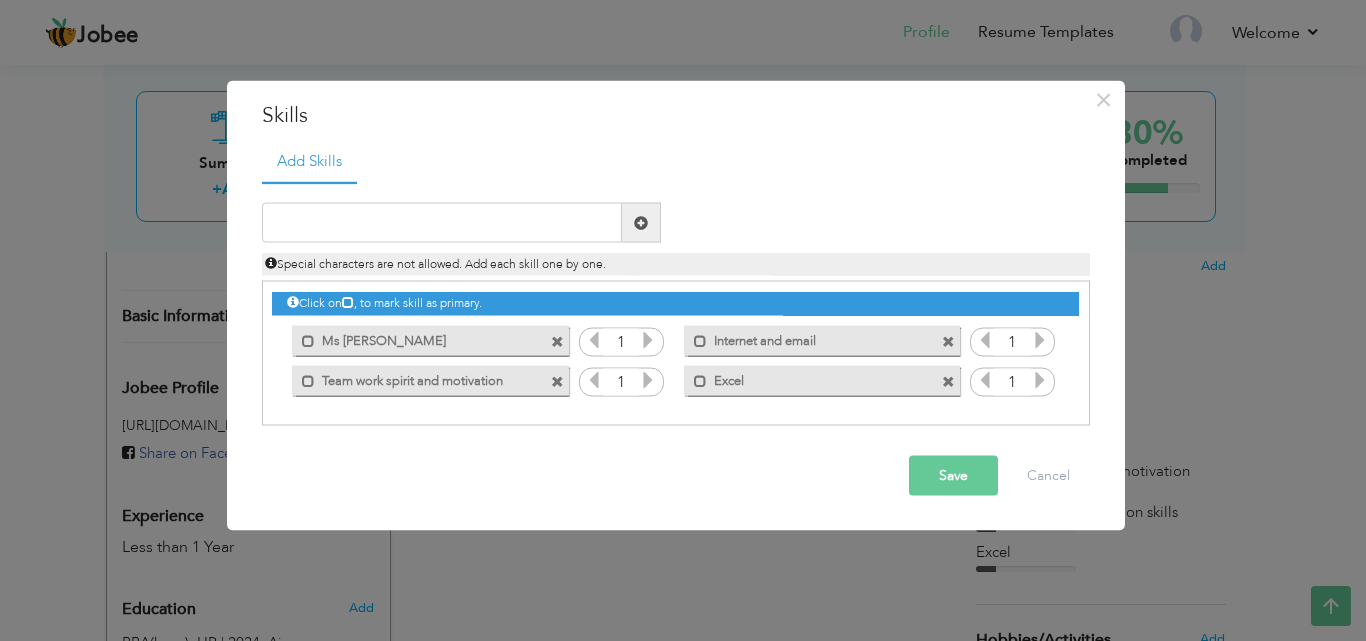 click at bounding box center [948, 341] 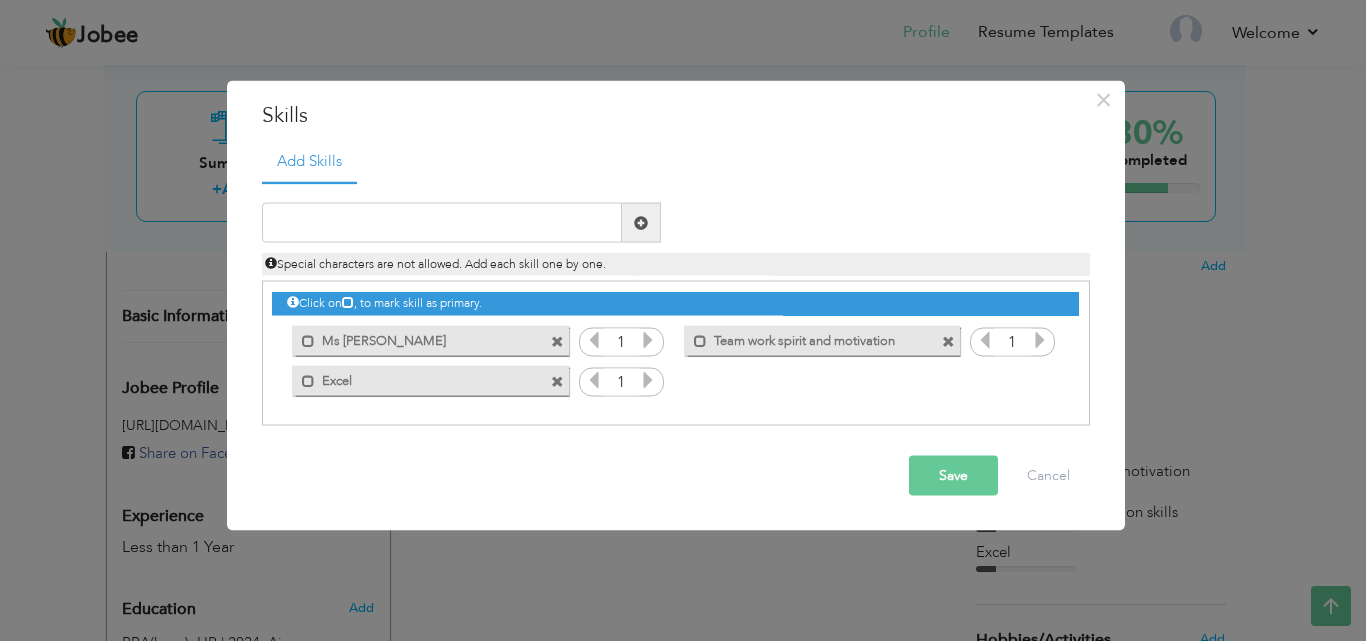 click at bounding box center (948, 341) 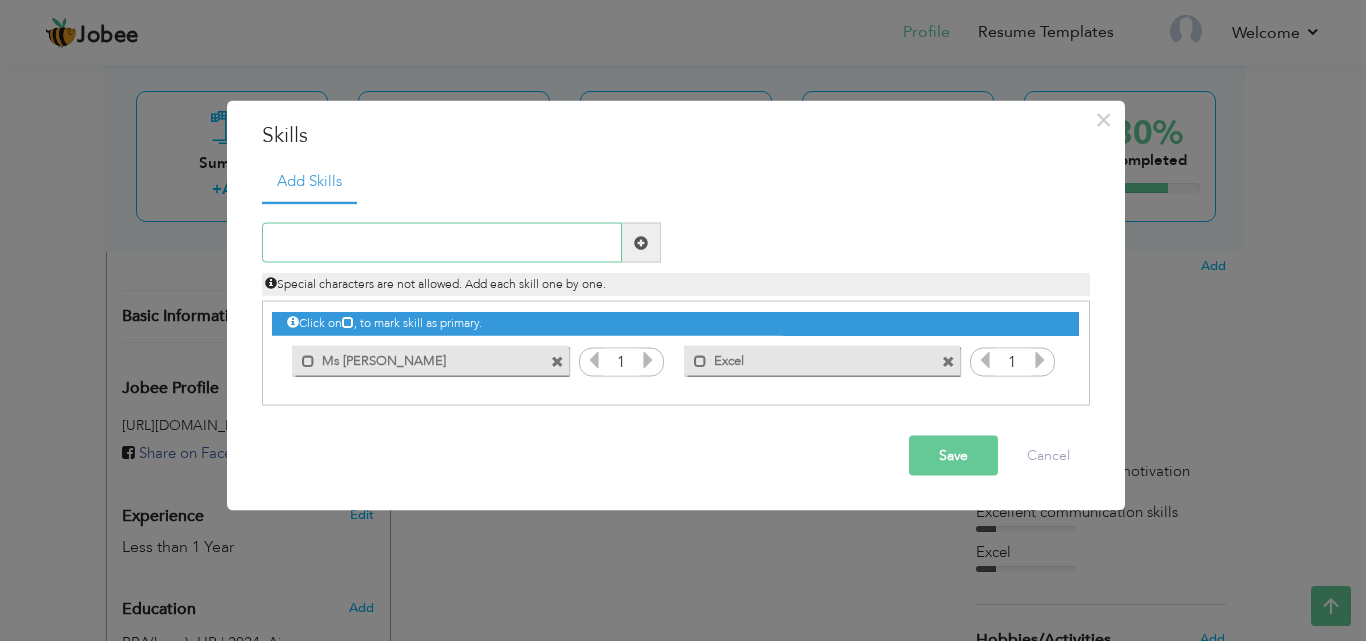 click at bounding box center [442, 243] 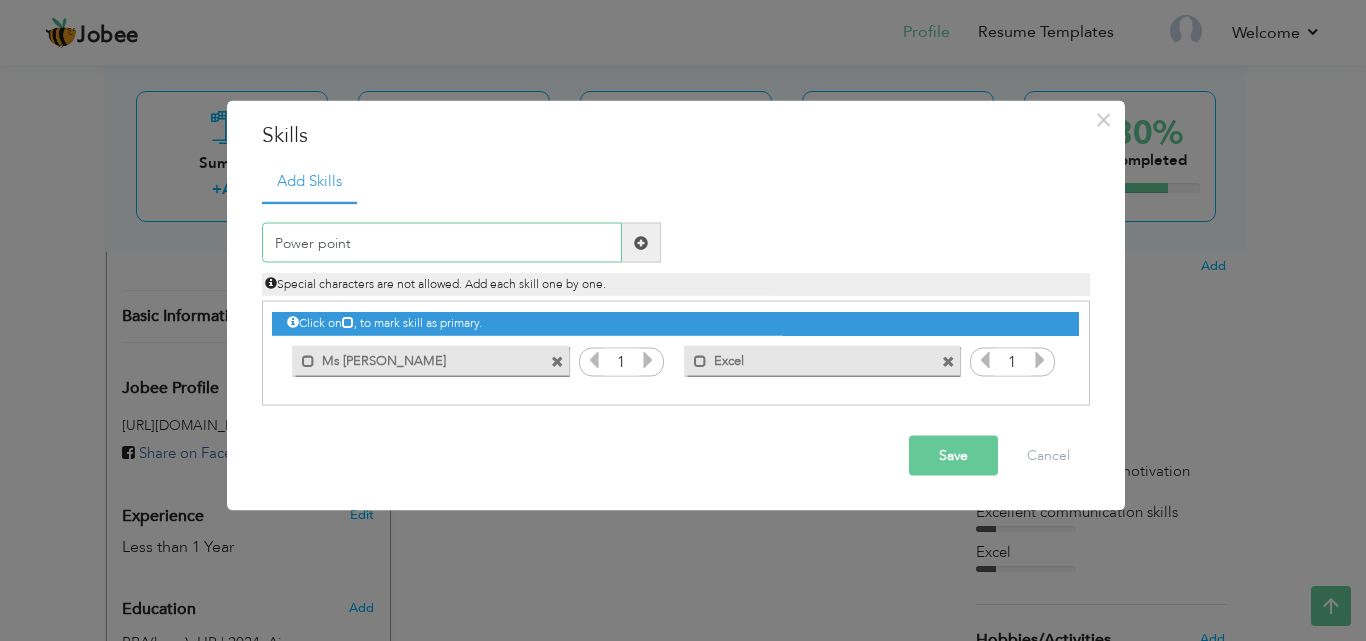 type on "Power point" 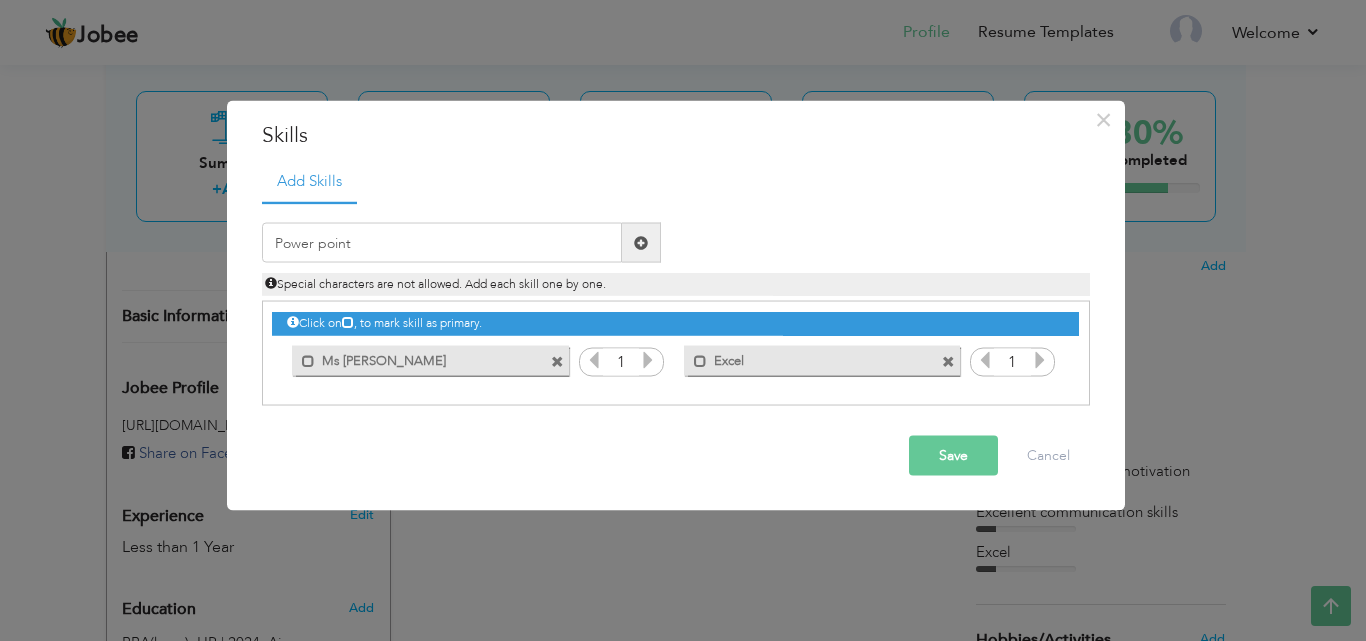 click on "Save" at bounding box center (953, 456) 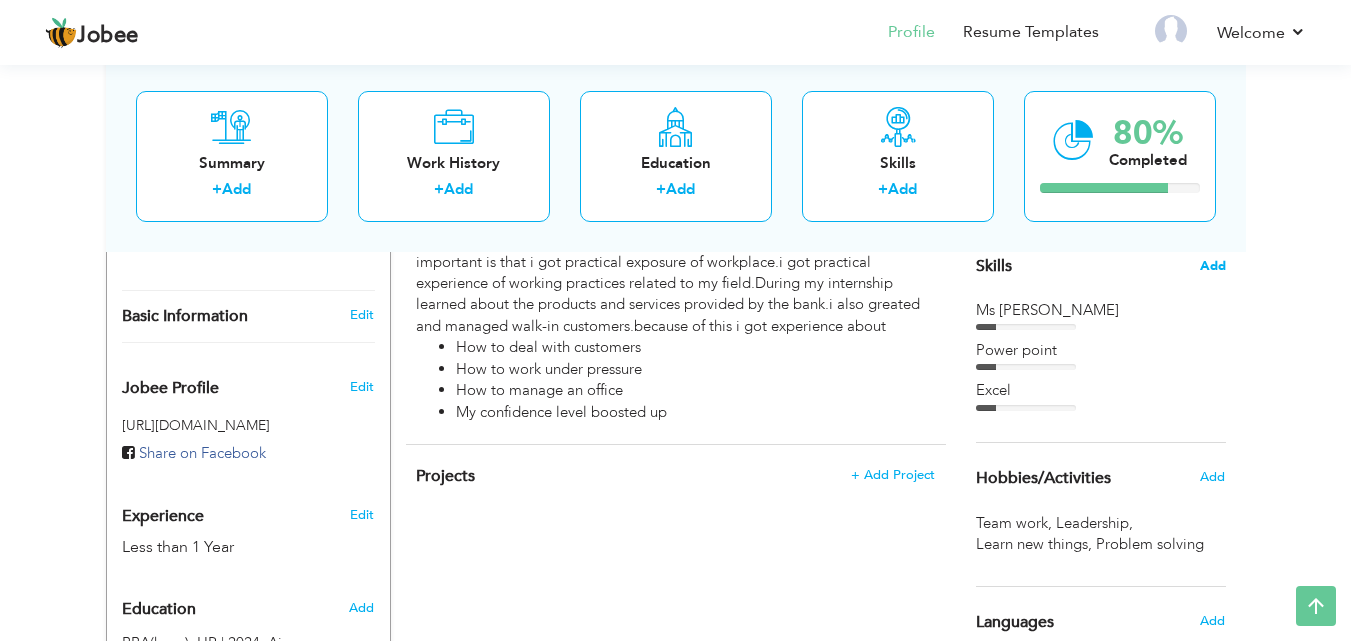 click on "Add" at bounding box center [1213, 266] 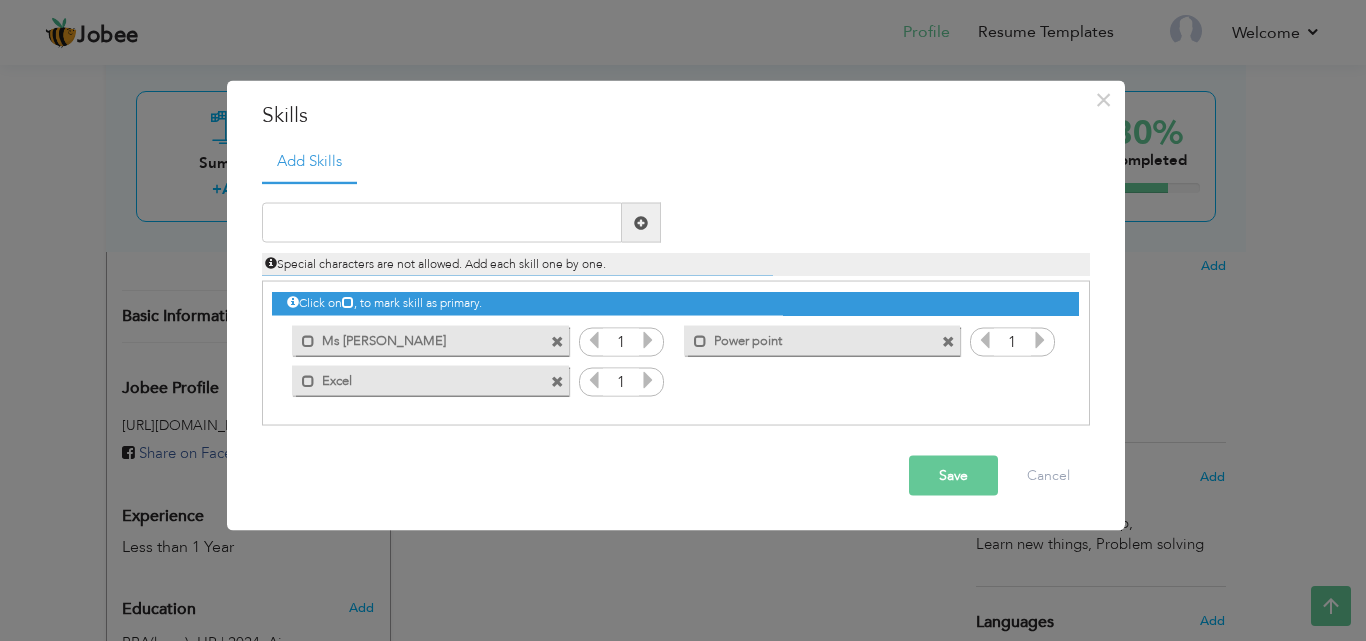 click at bounding box center [948, 341] 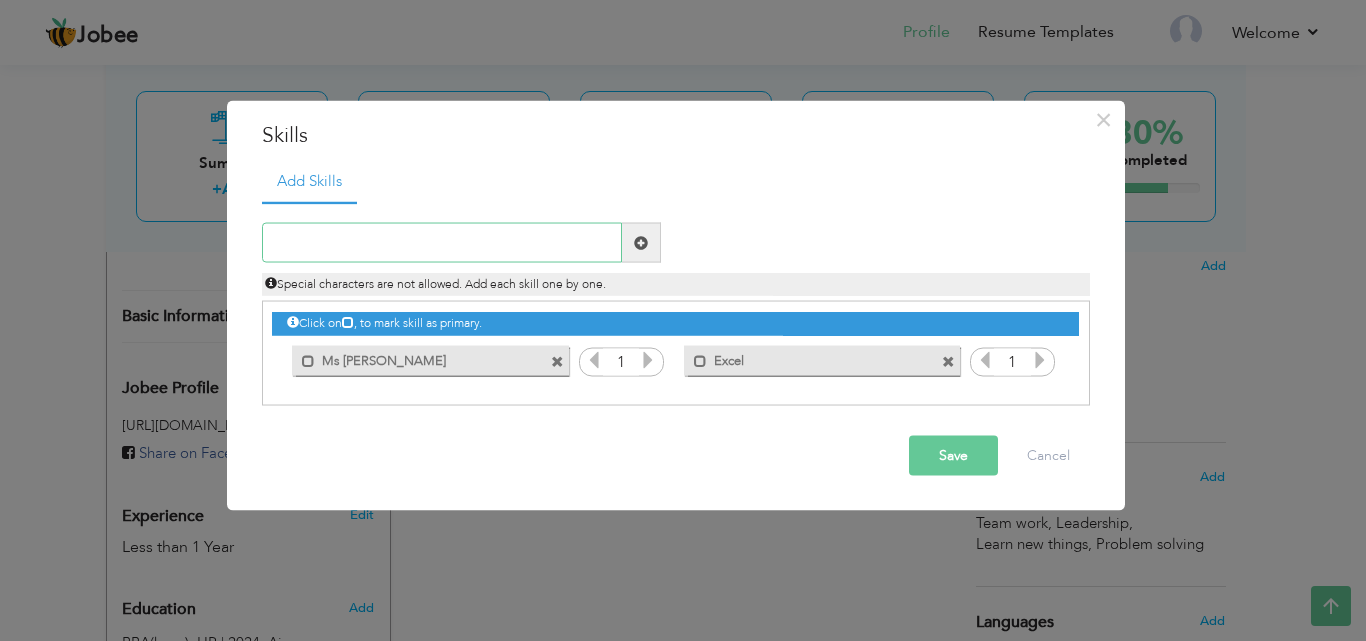 click at bounding box center (442, 243) 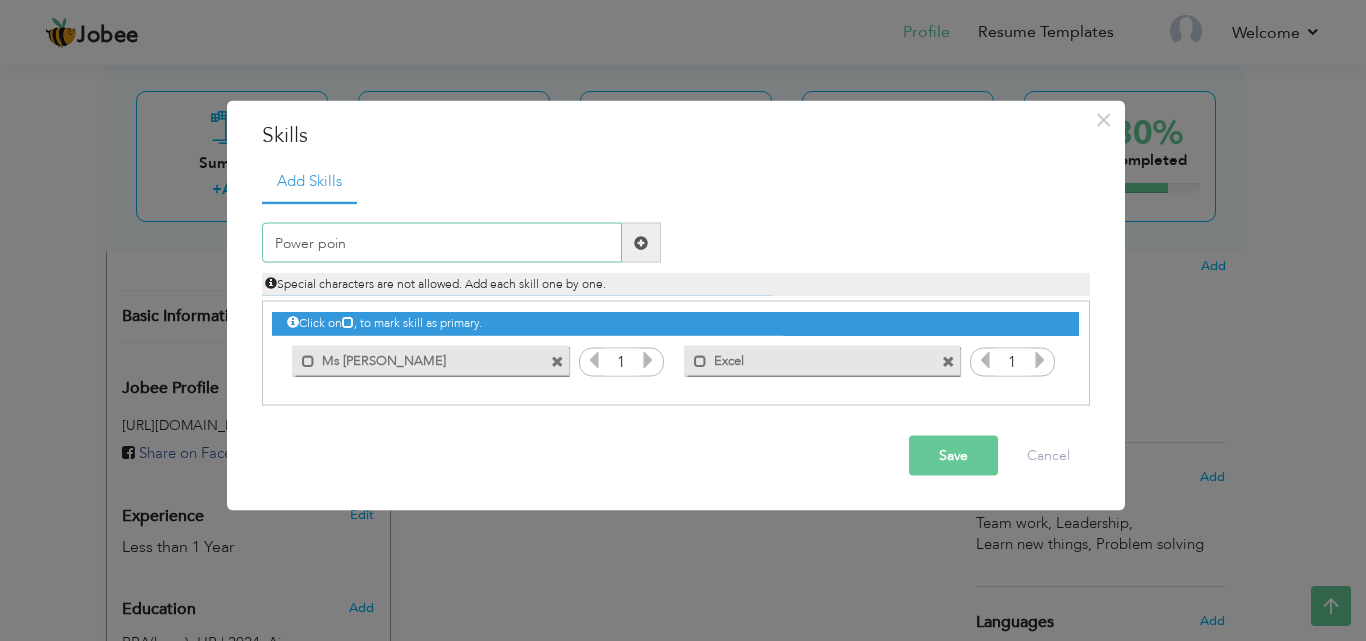 type on "Power point" 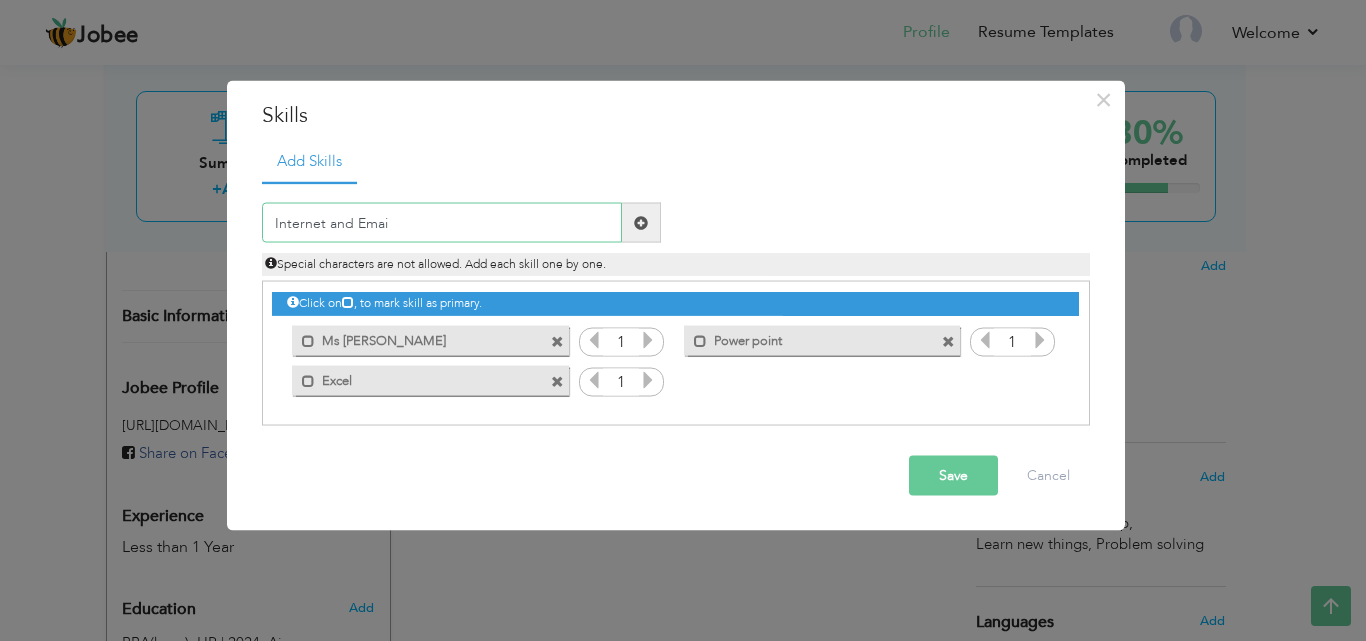 type on "Internet and Email" 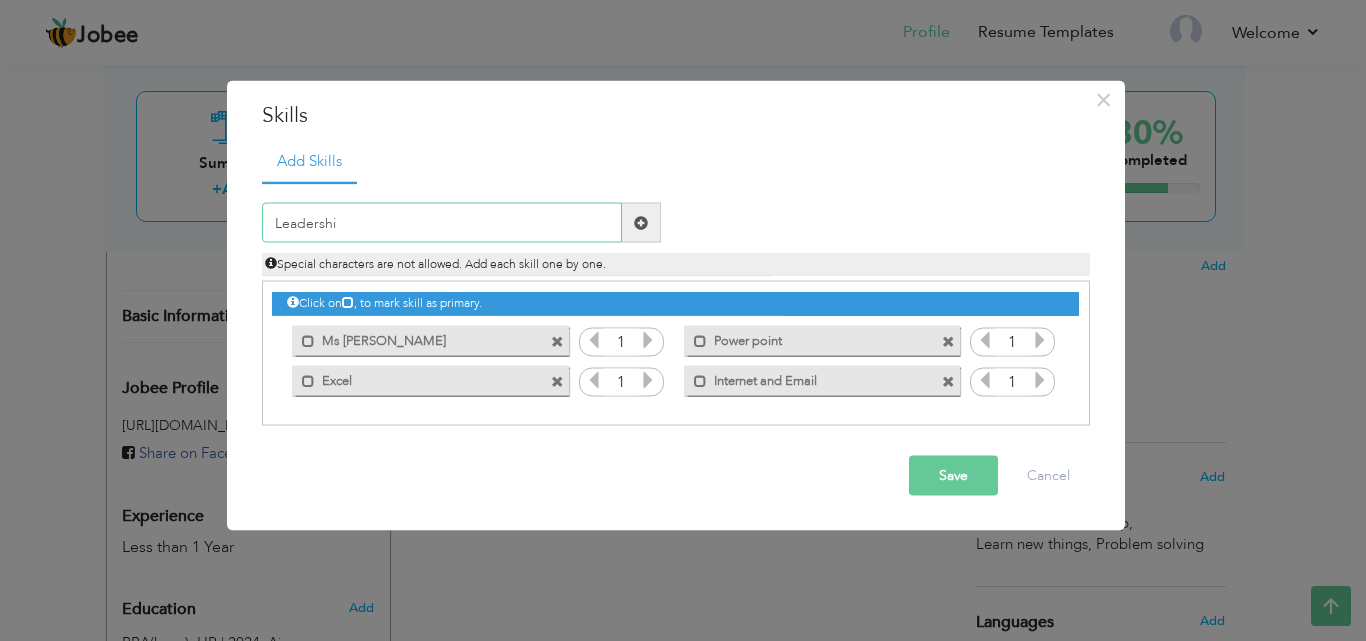 type on "Leadership" 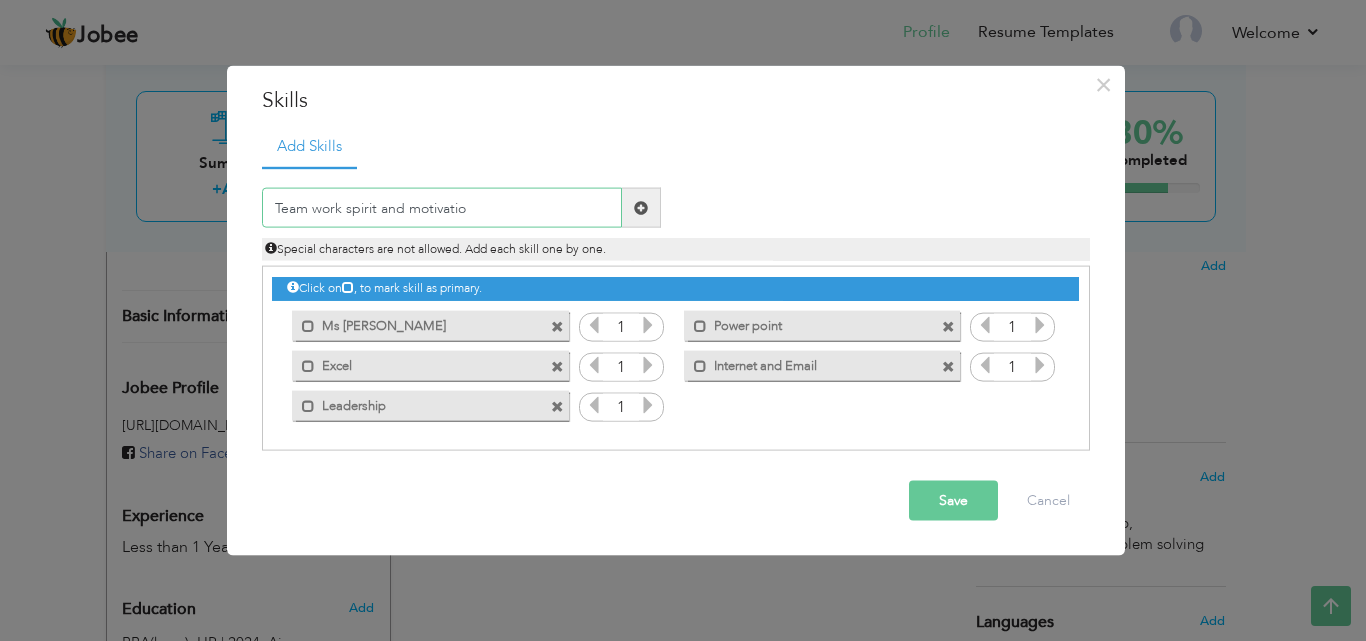 type on "Team work spirit and motivation" 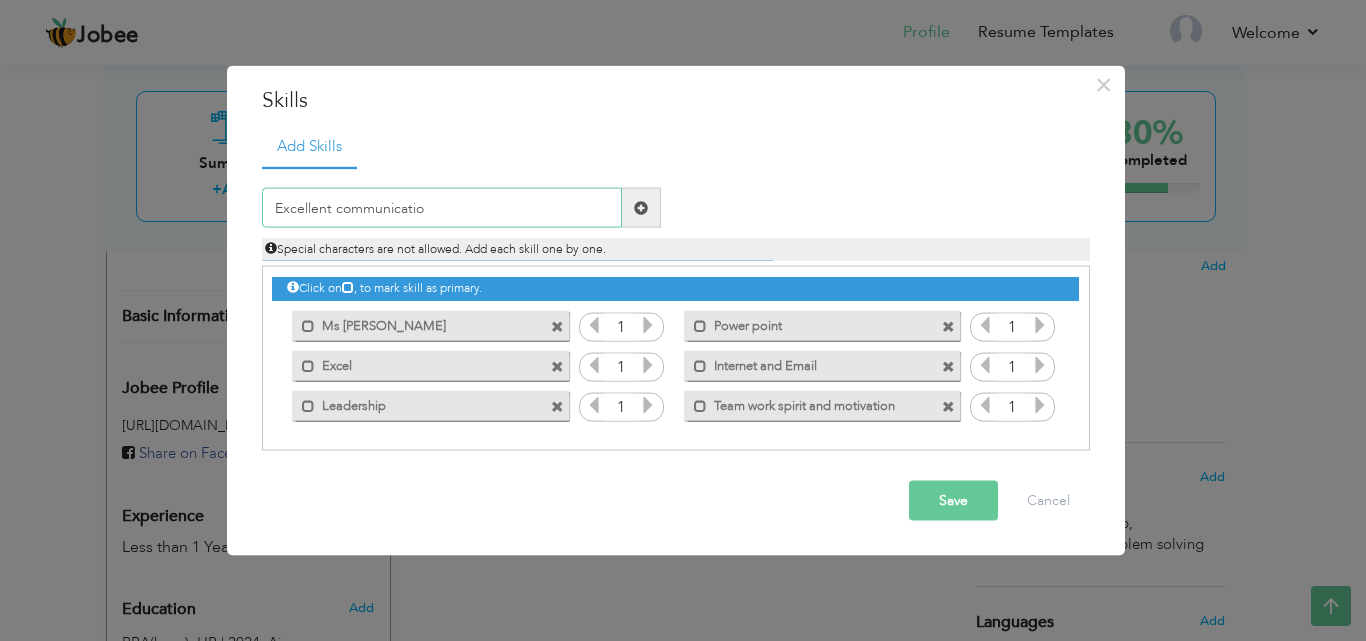type on "Excellent communication" 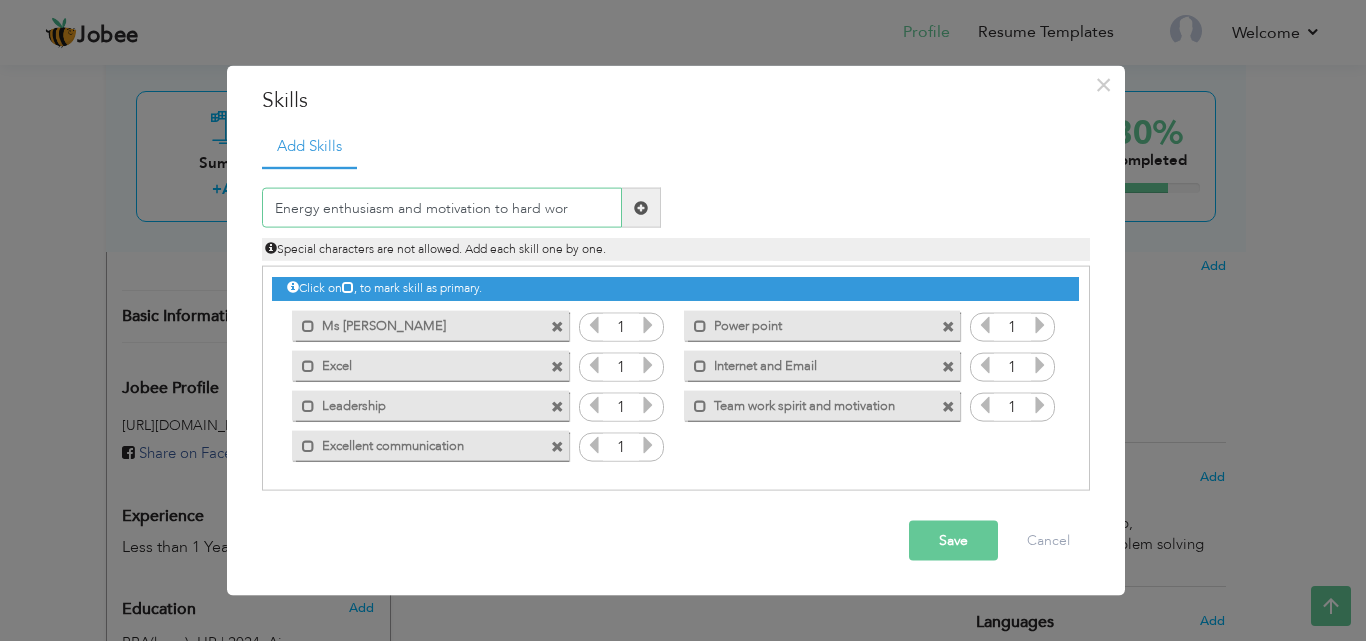 type on "Energy enthusiasm and motivation to hard work" 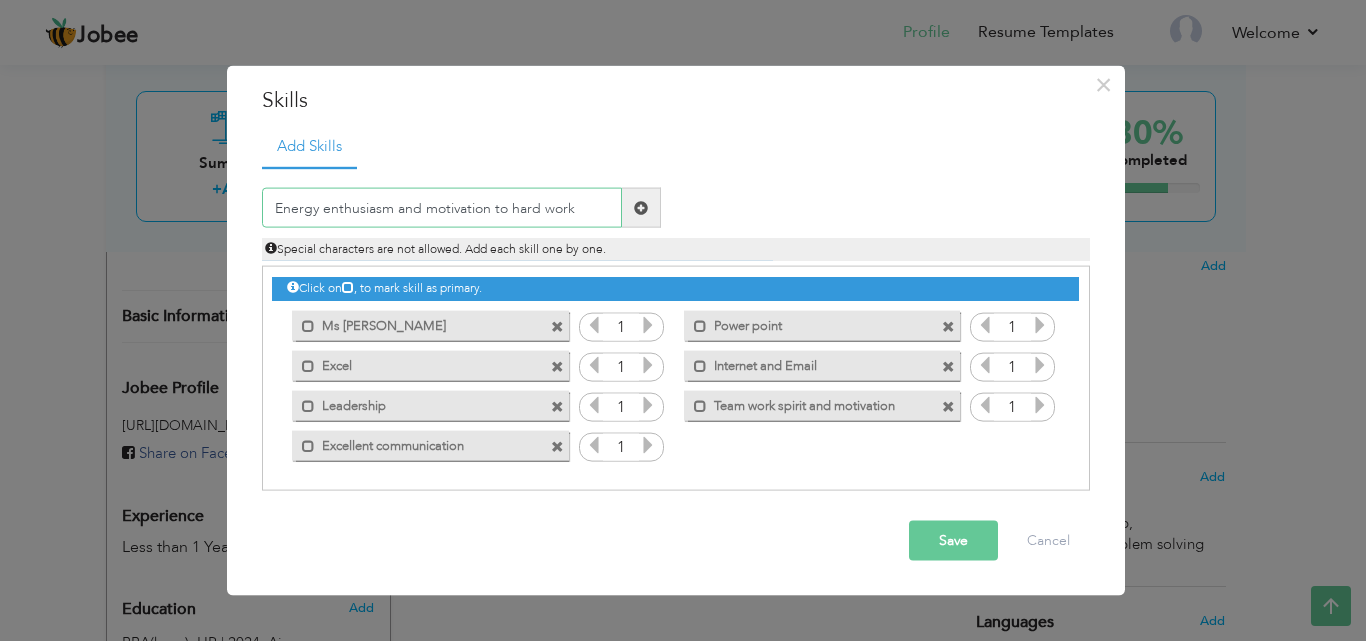 type 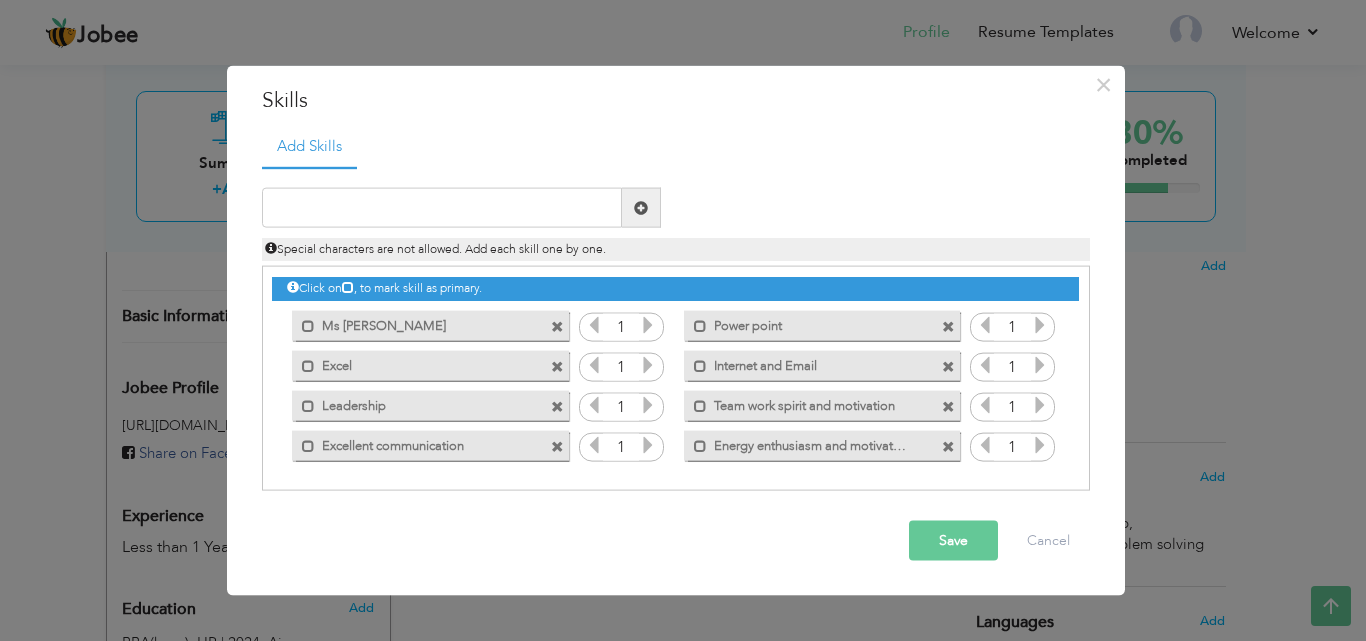 click on "Save" at bounding box center (953, 541) 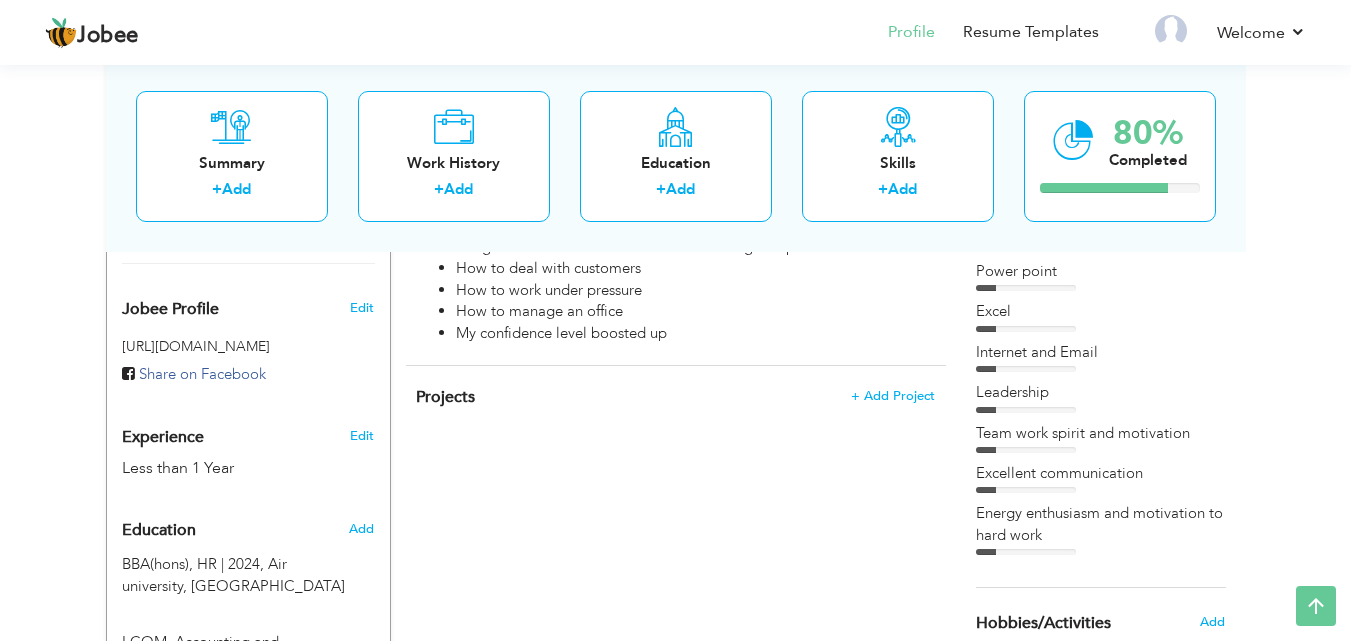 scroll, scrollTop: 594, scrollLeft: 0, axis: vertical 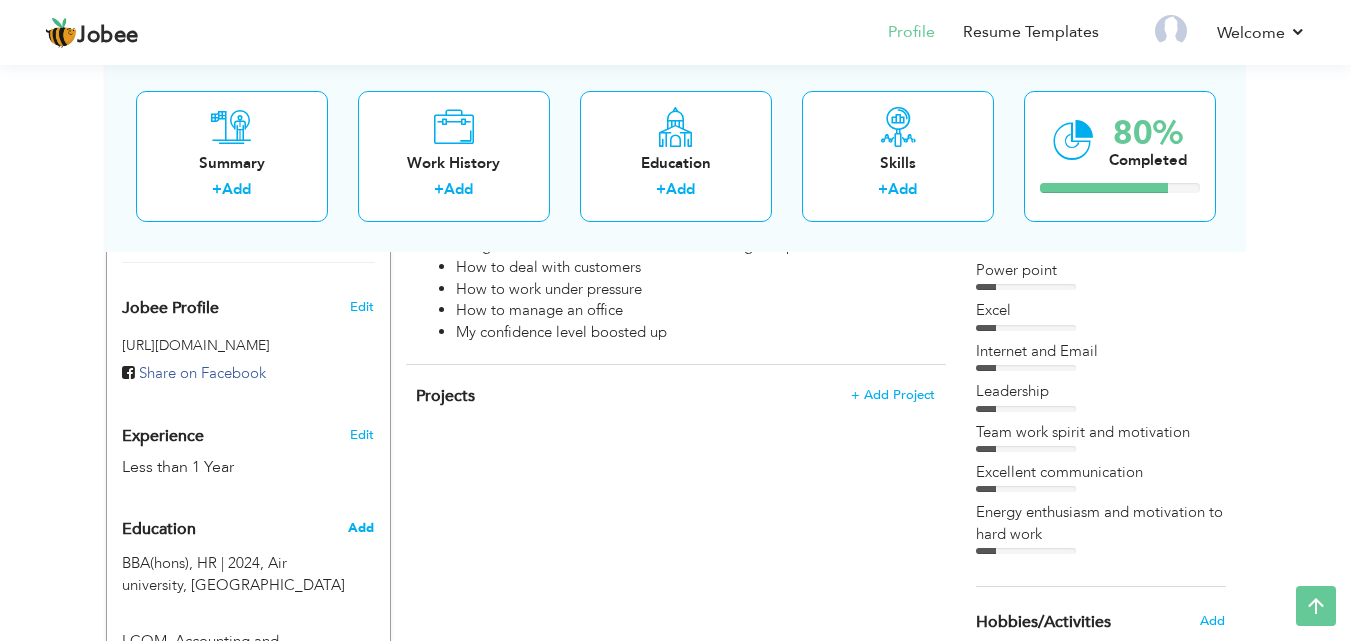 click on "Add" at bounding box center [361, 528] 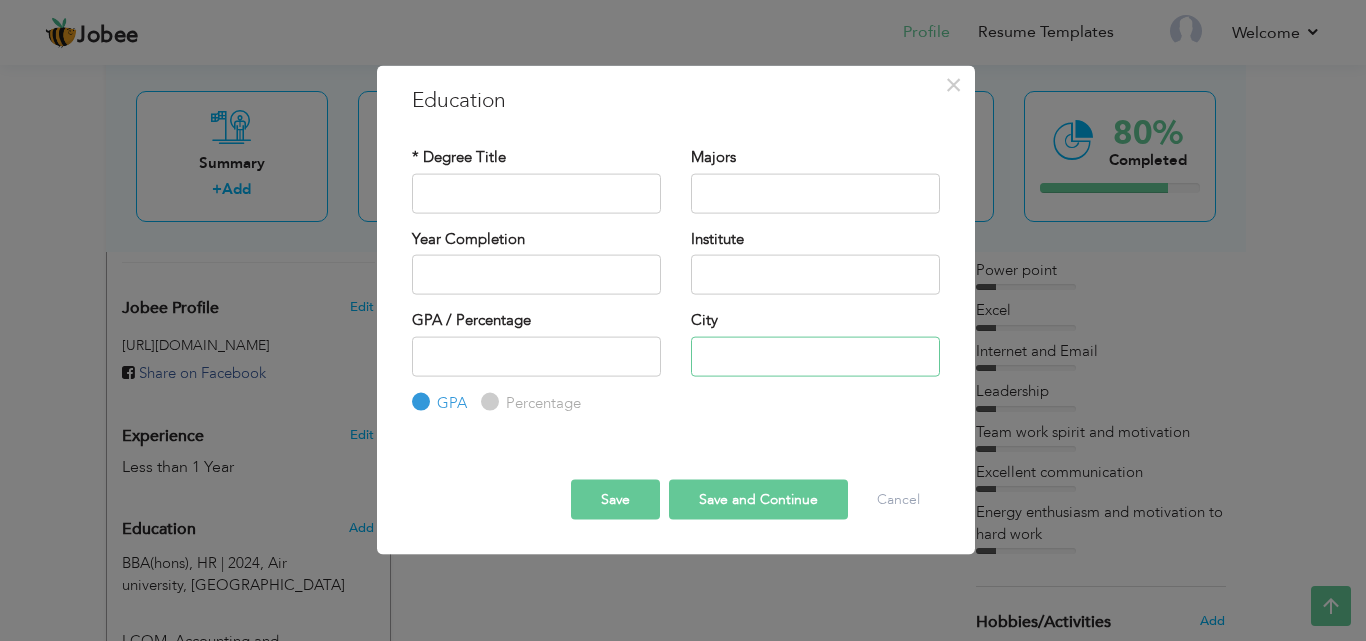 click at bounding box center (815, 356) 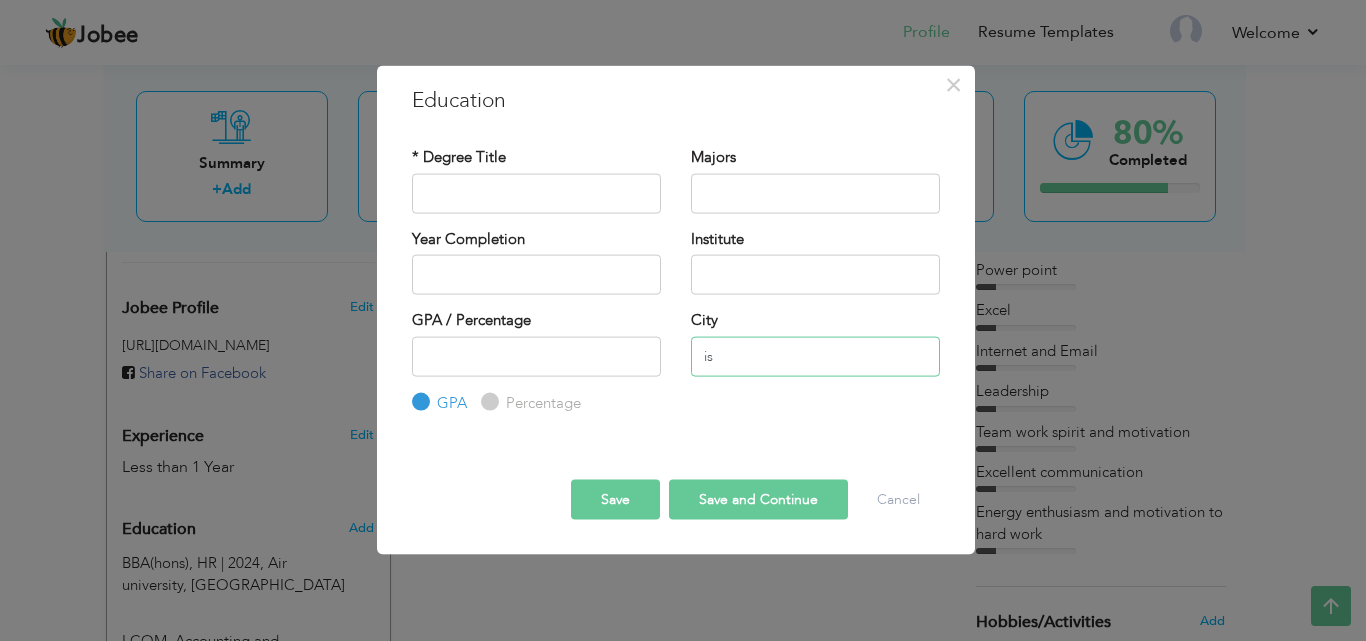 type on "i" 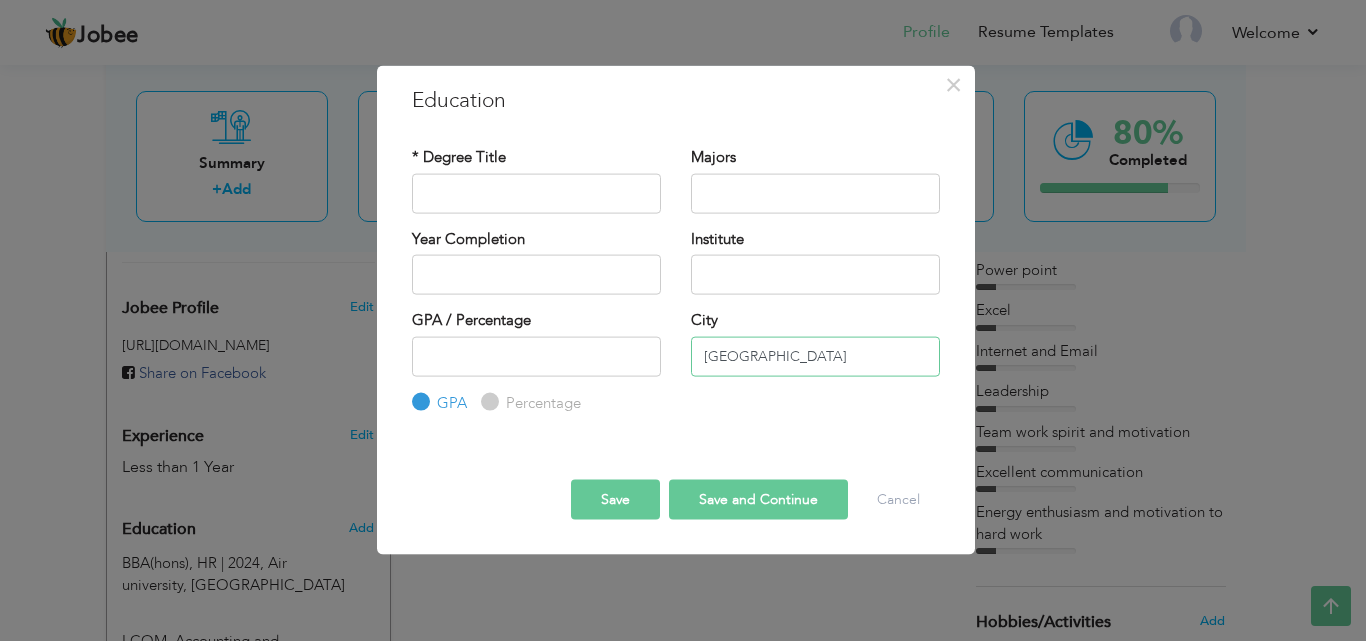 type on "Islamabad" 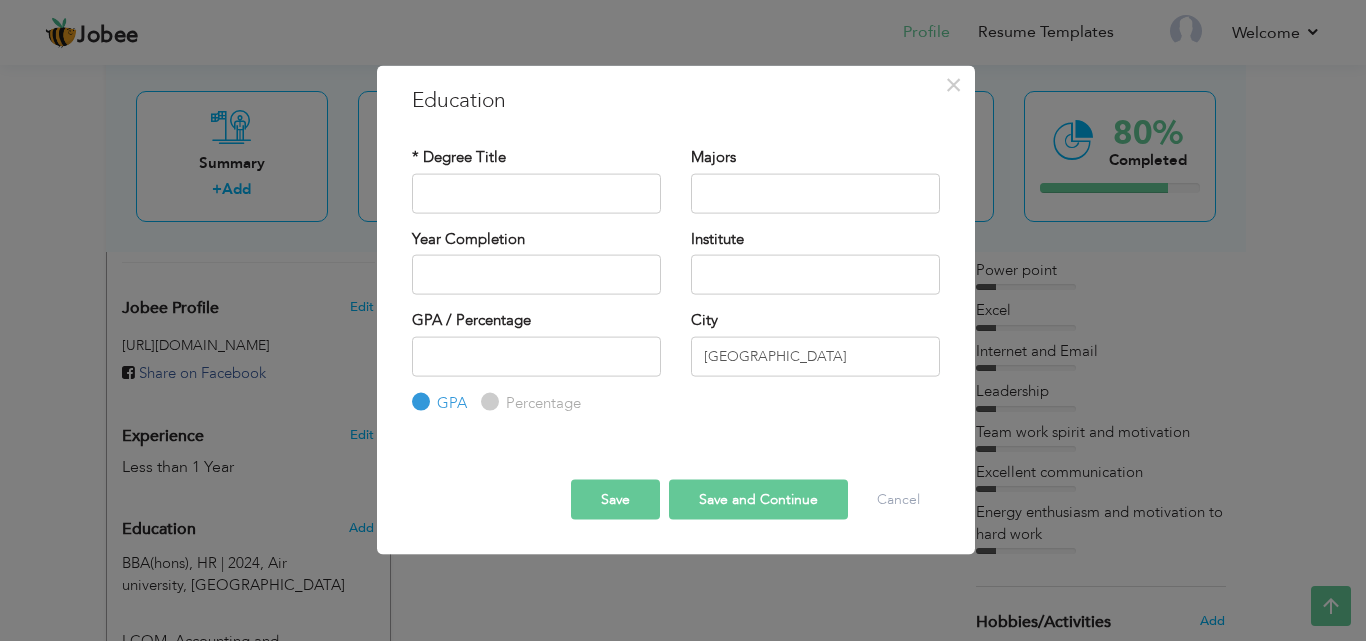 click on "Save and Continue" at bounding box center [758, 500] 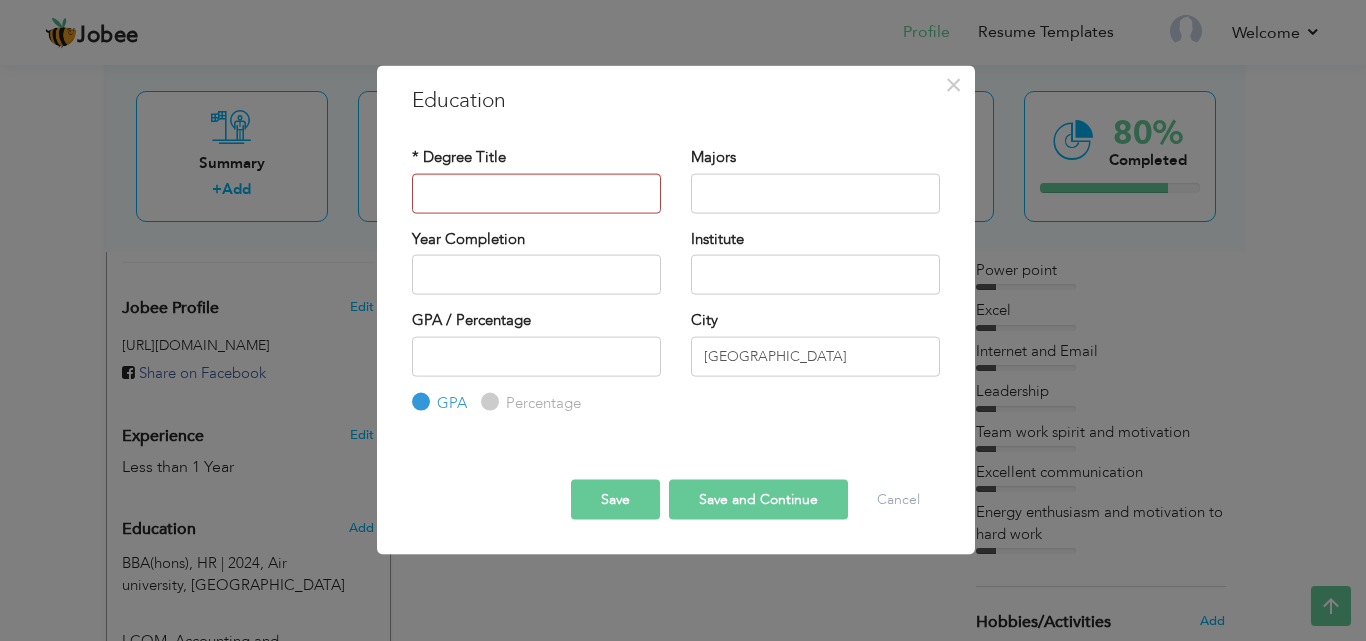 click on "Save" at bounding box center (615, 500) 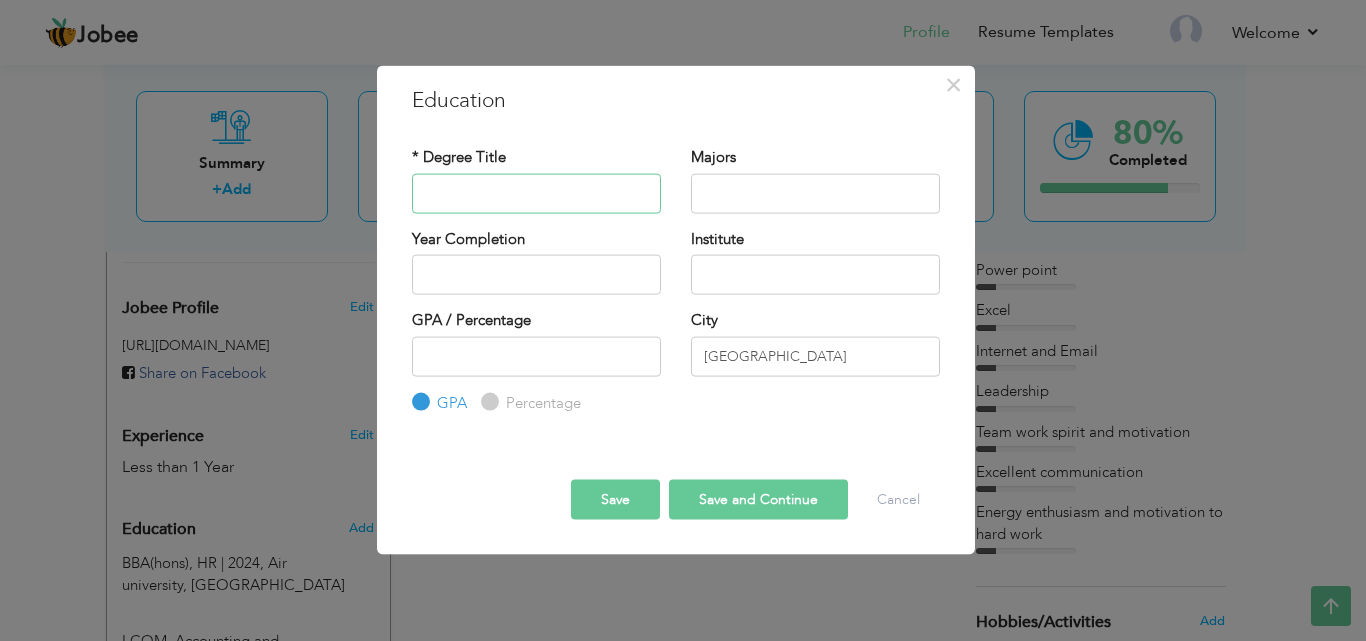 click at bounding box center [536, 193] 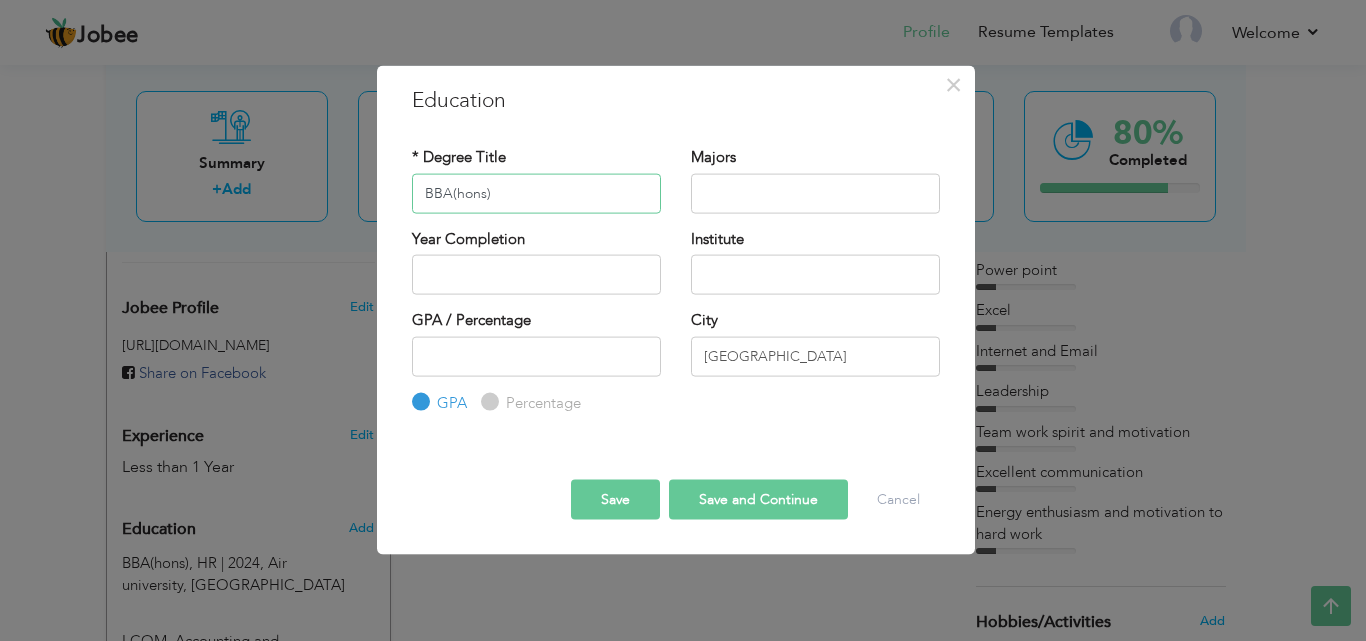 type on "BBA(hons)" 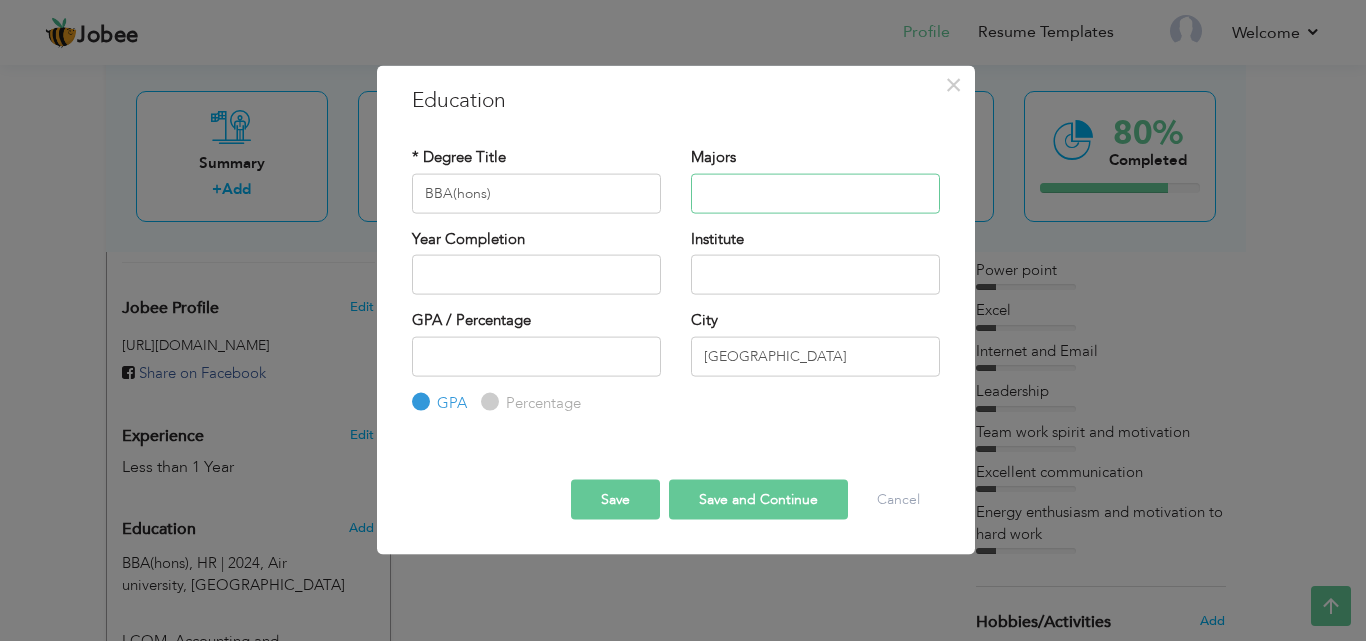 click at bounding box center [815, 193] 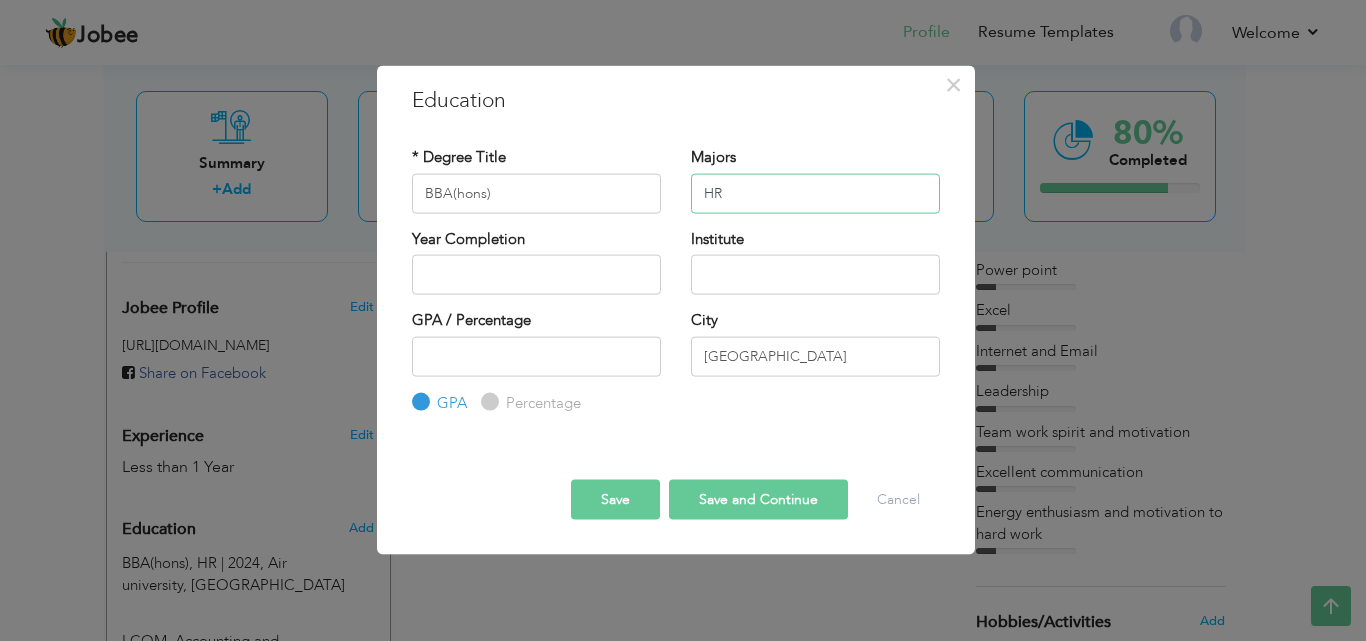 type on "HR" 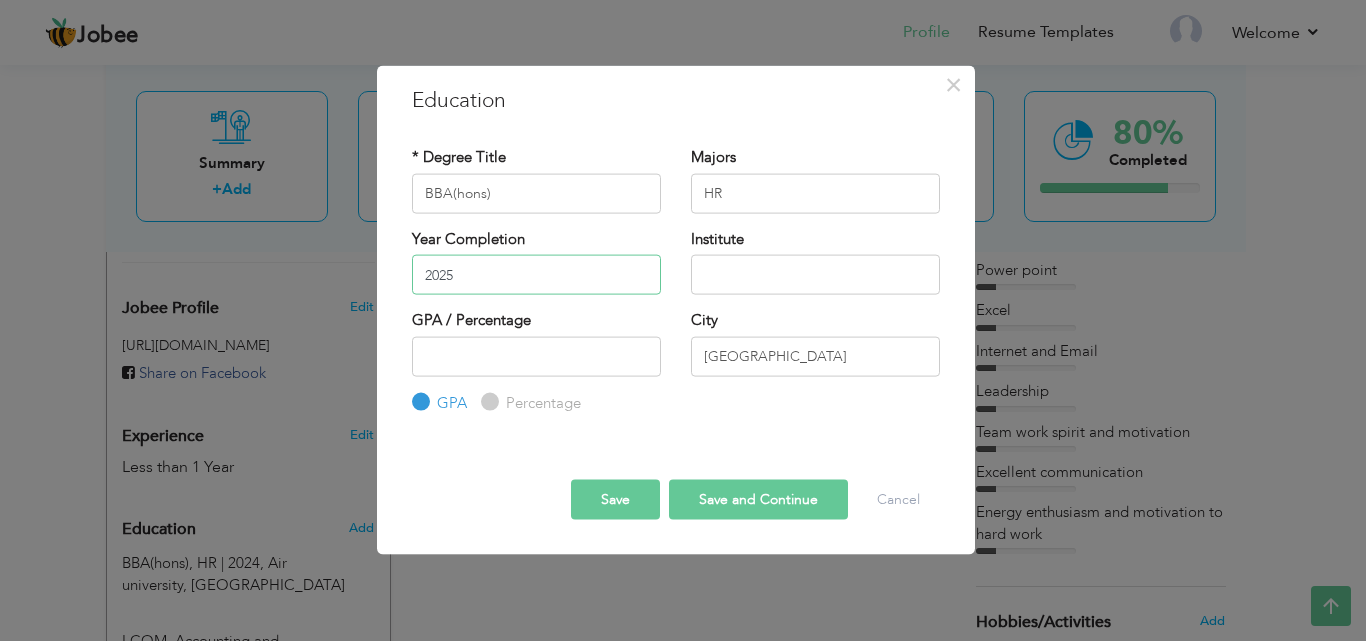 click on "2025" at bounding box center (536, 275) 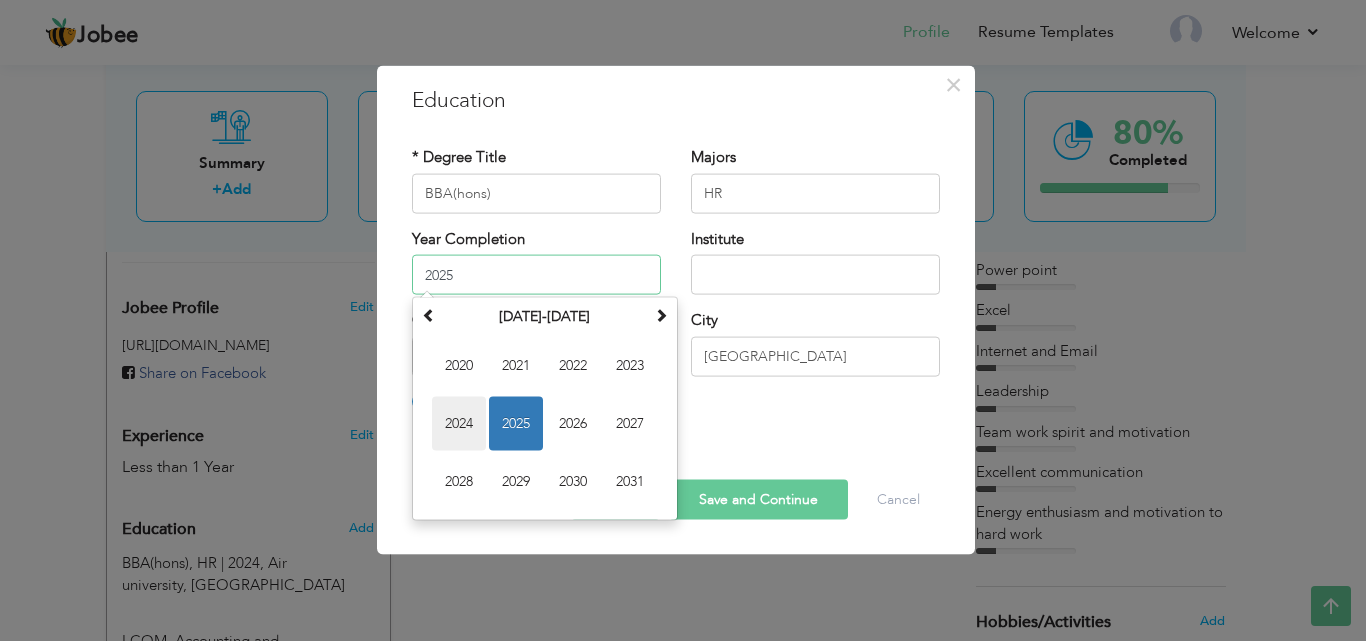 click on "2024" at bounding box center (459, 424) 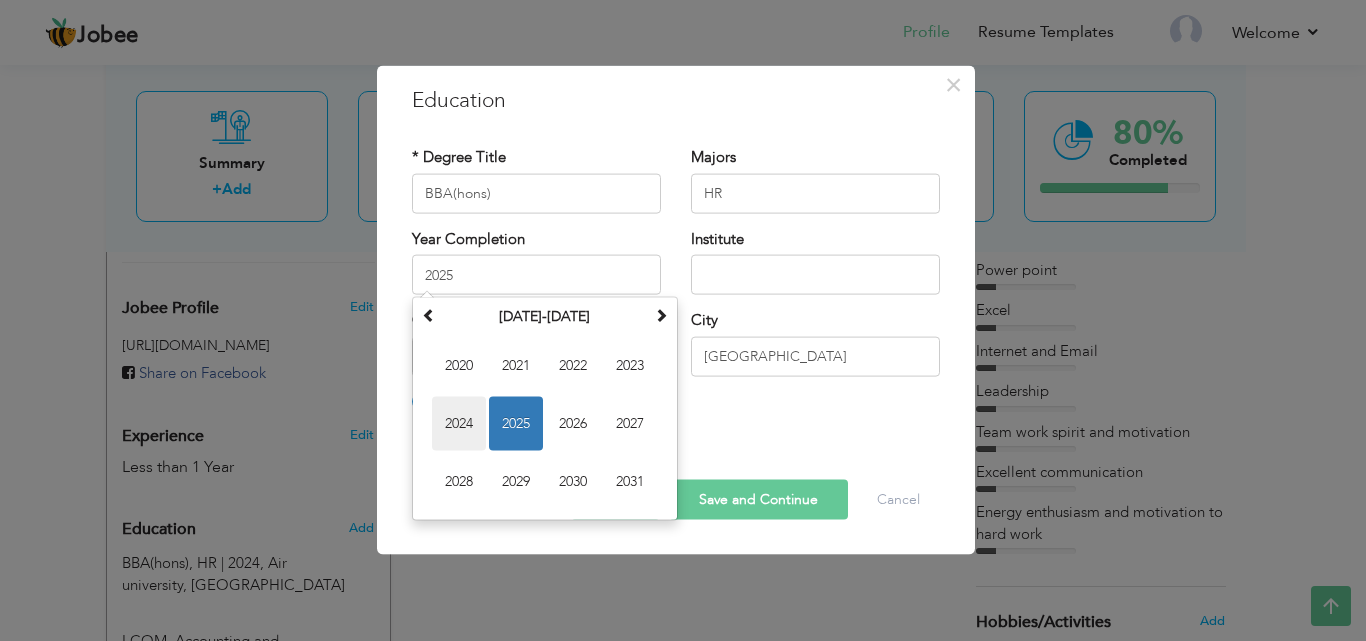 type on "2024" 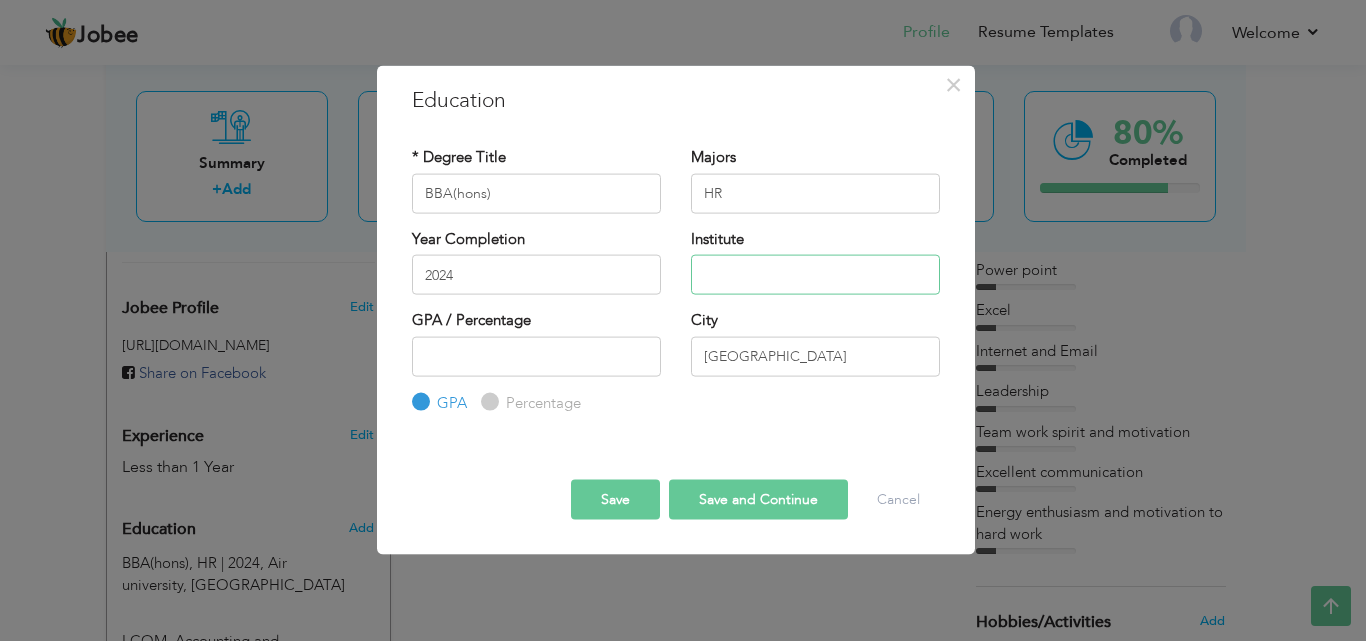 click at bounding box center [815, 275] 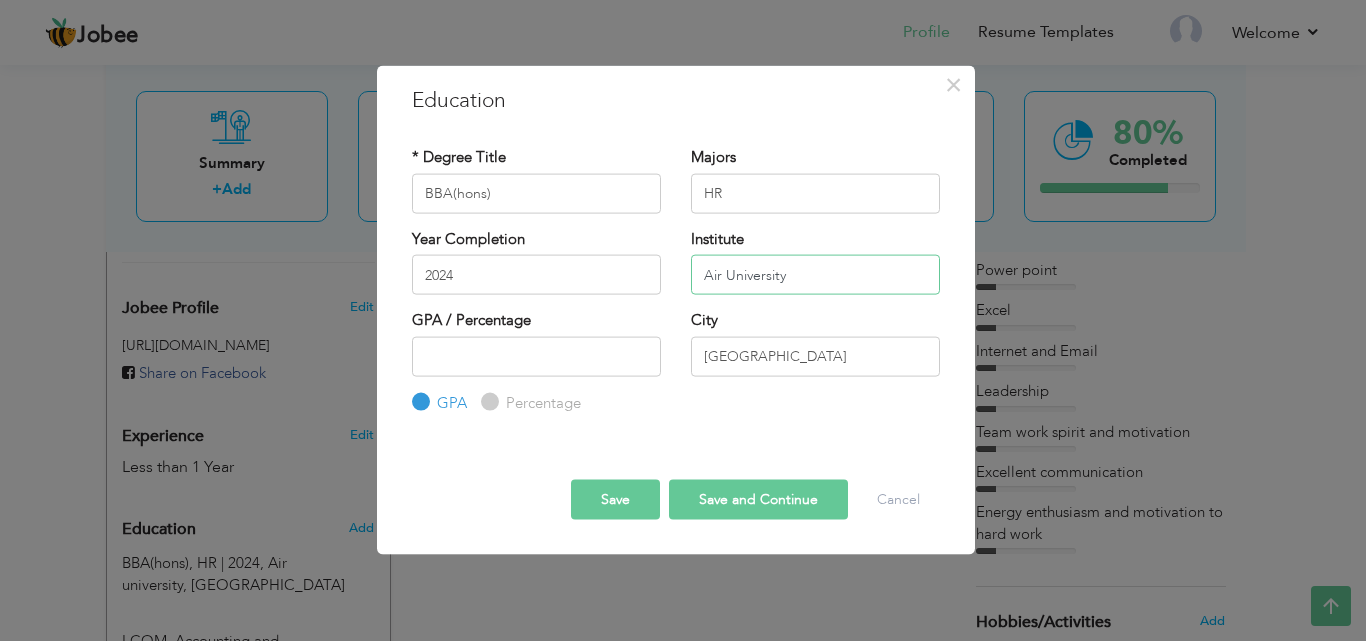 type on "Air University" 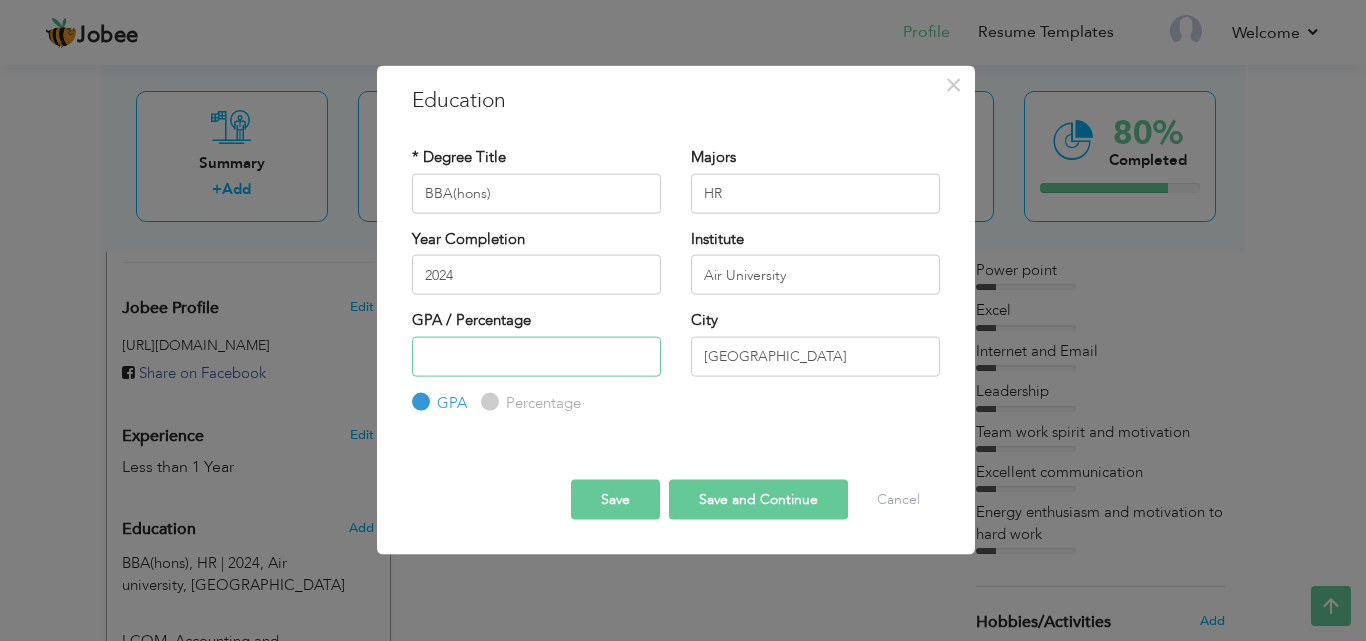 click at bounding box center [536, 356] 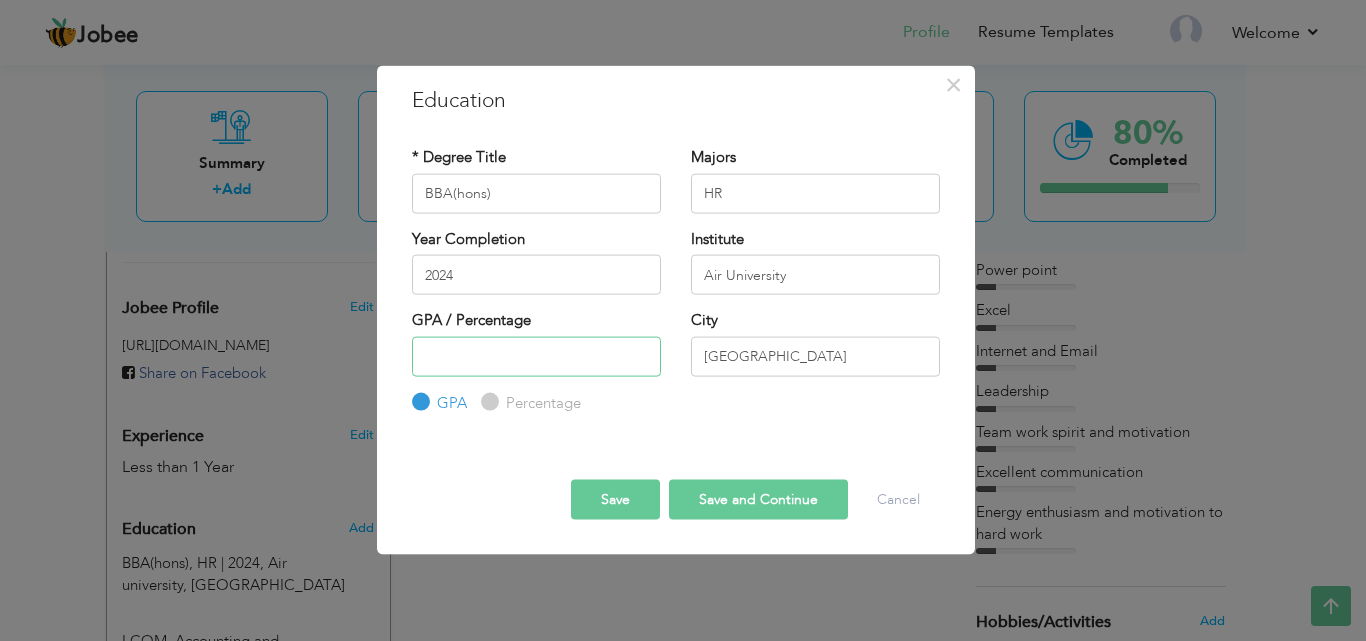 type on "2" 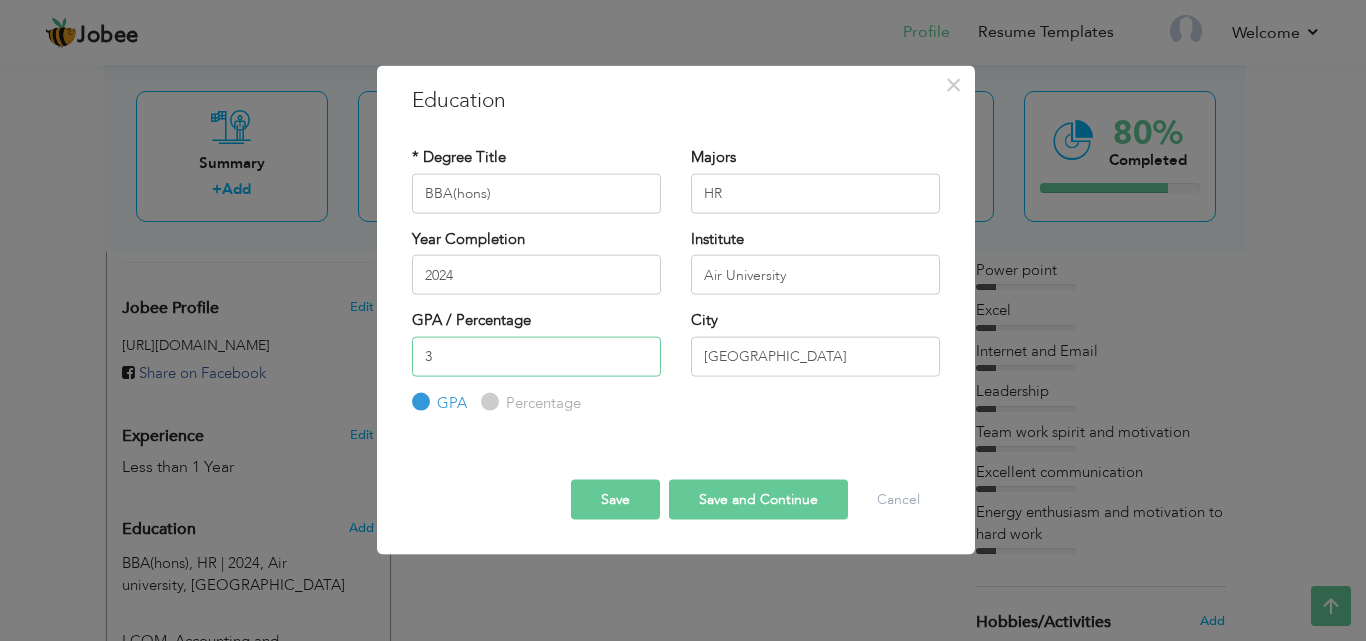 click on "3" at bounding box center [536, 356] 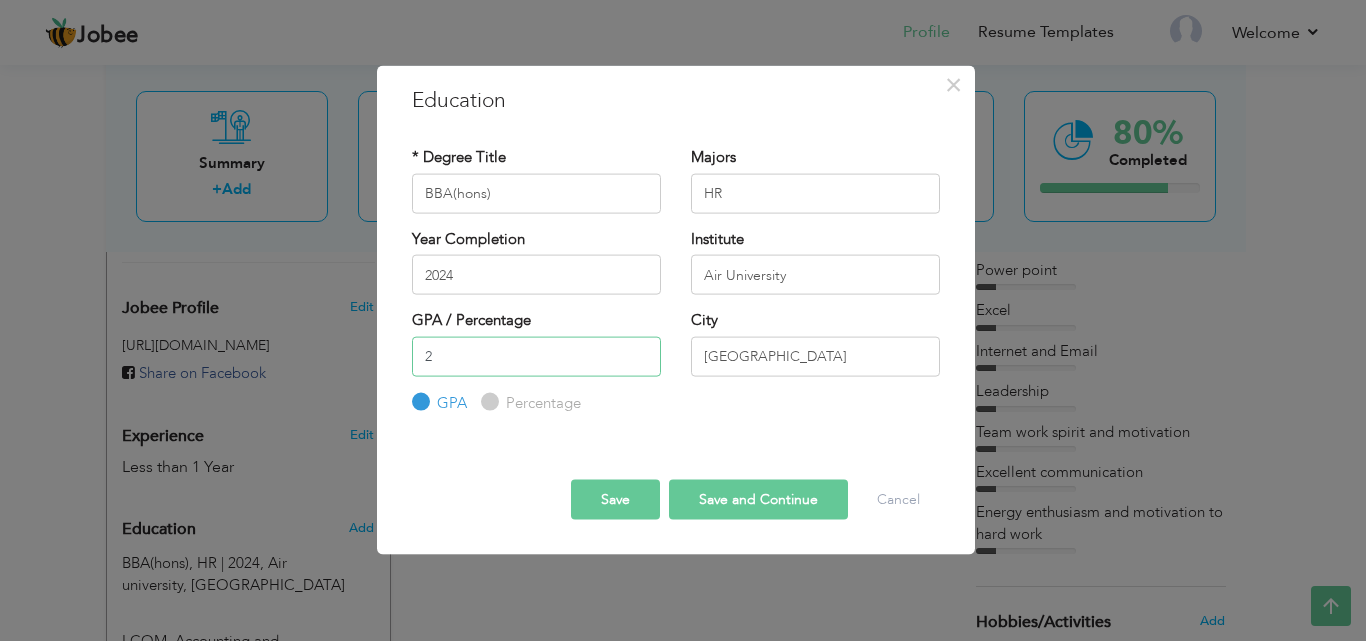 click on "2" at bounding box center [536, 356] 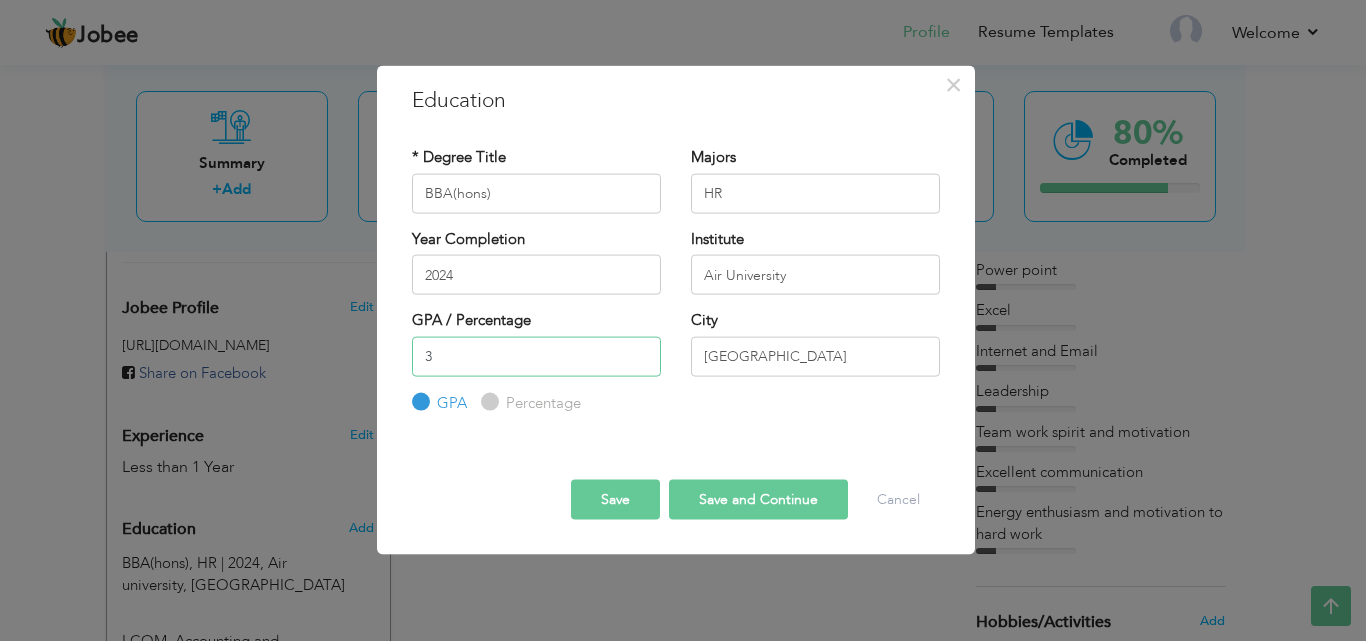 click on "3" at bounding box center [536, 356] 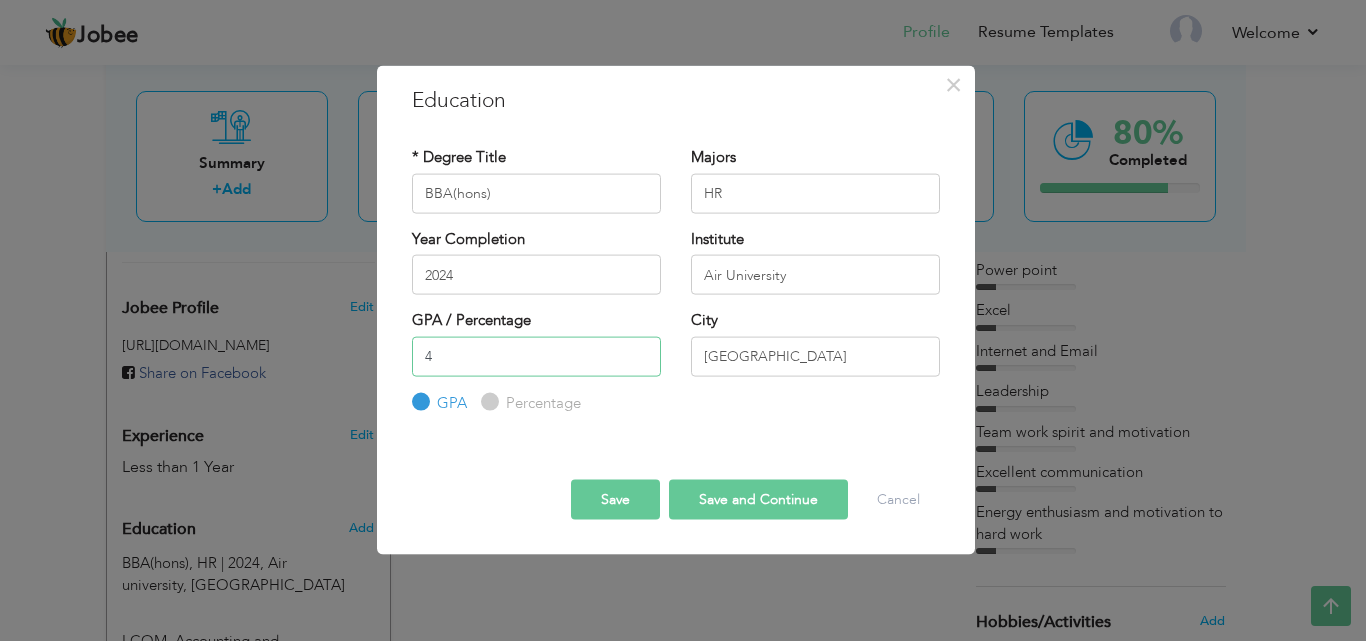 click on "4" at bounding box center (536, 356) 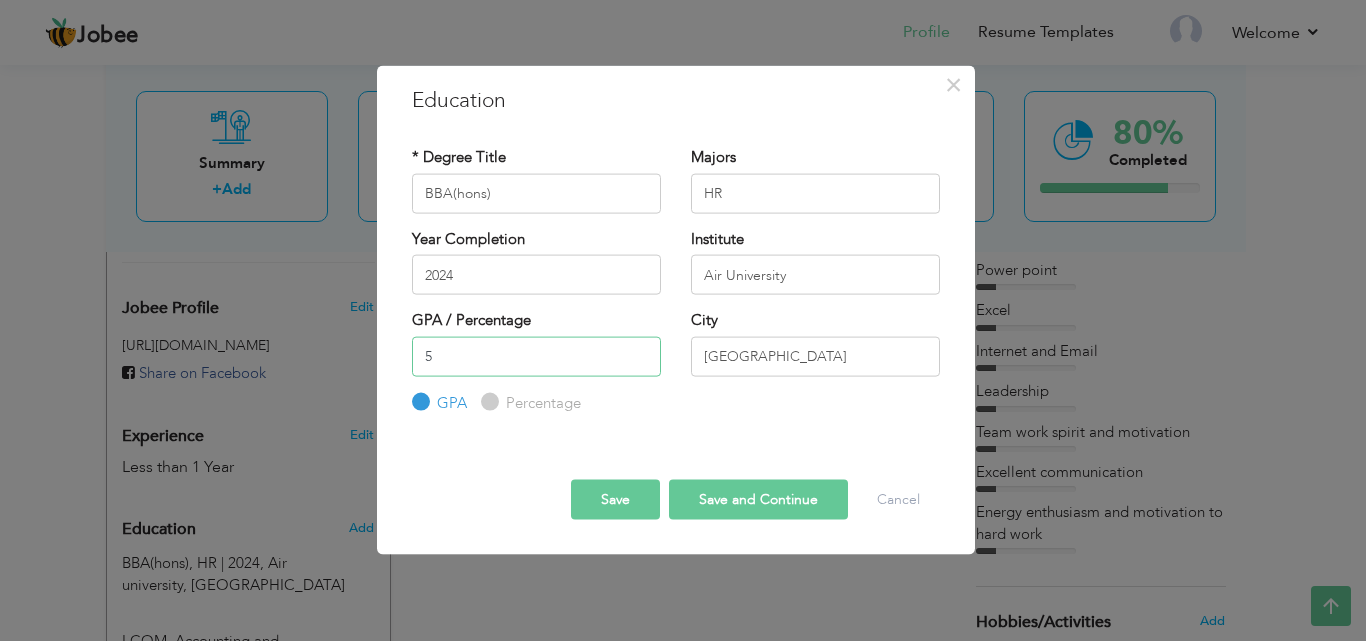 click on "5" at bounding box center (536, 356) 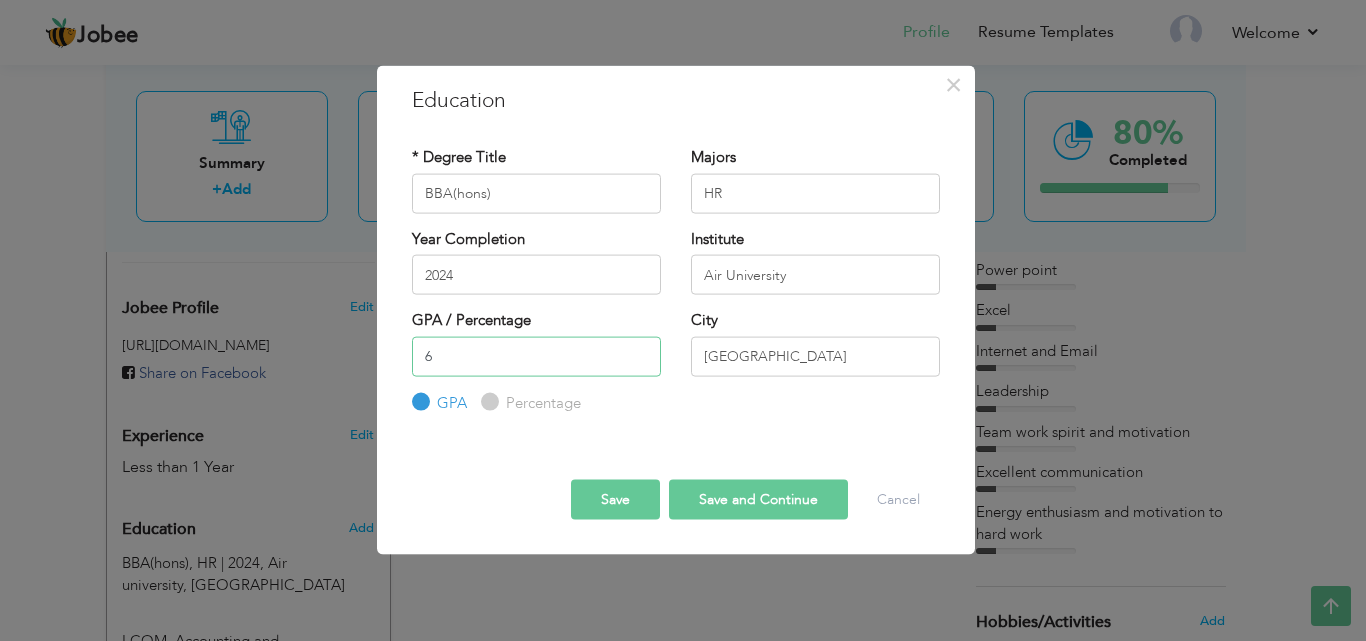 click on "6" at bounding box center (536, 356) 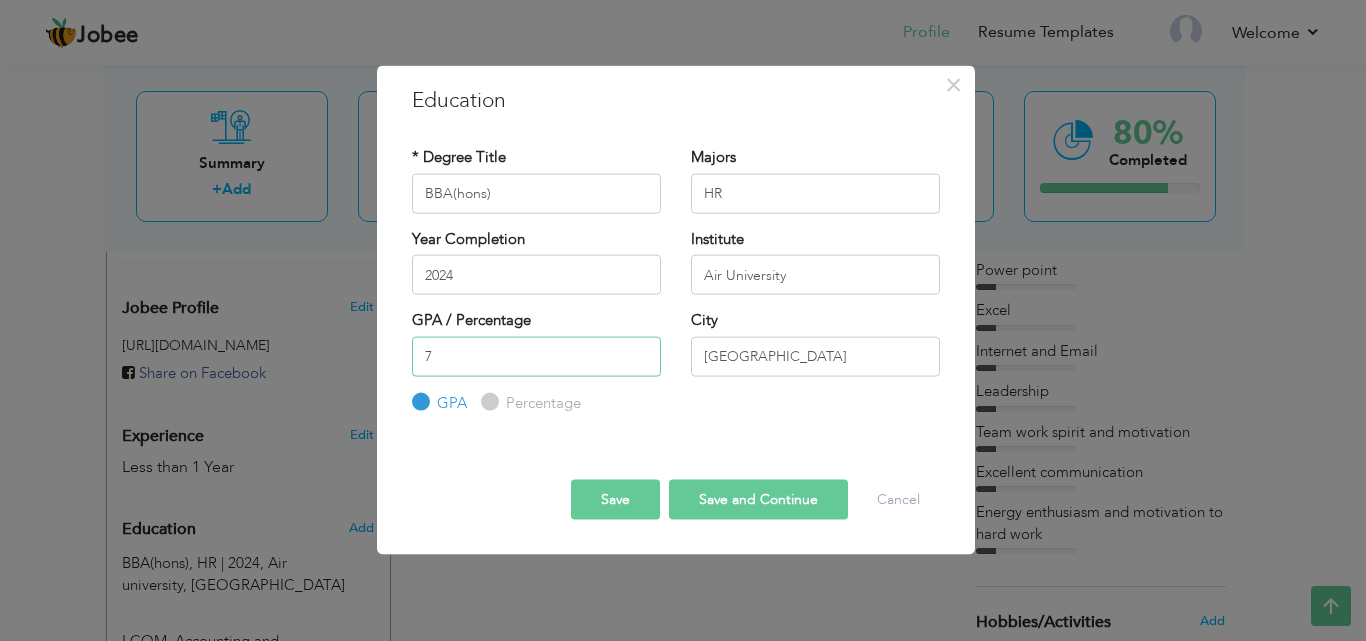 click on "7" at bounding box center [536, 356] 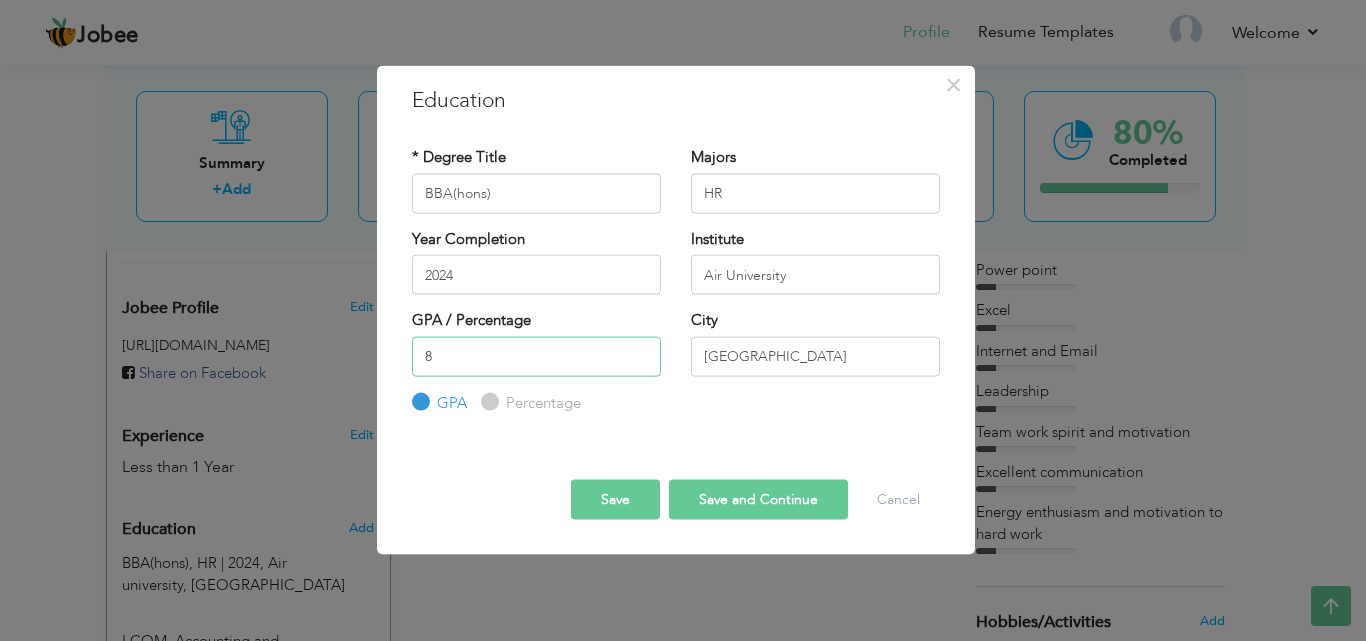 click on "8" at bounding box center [536, 356] 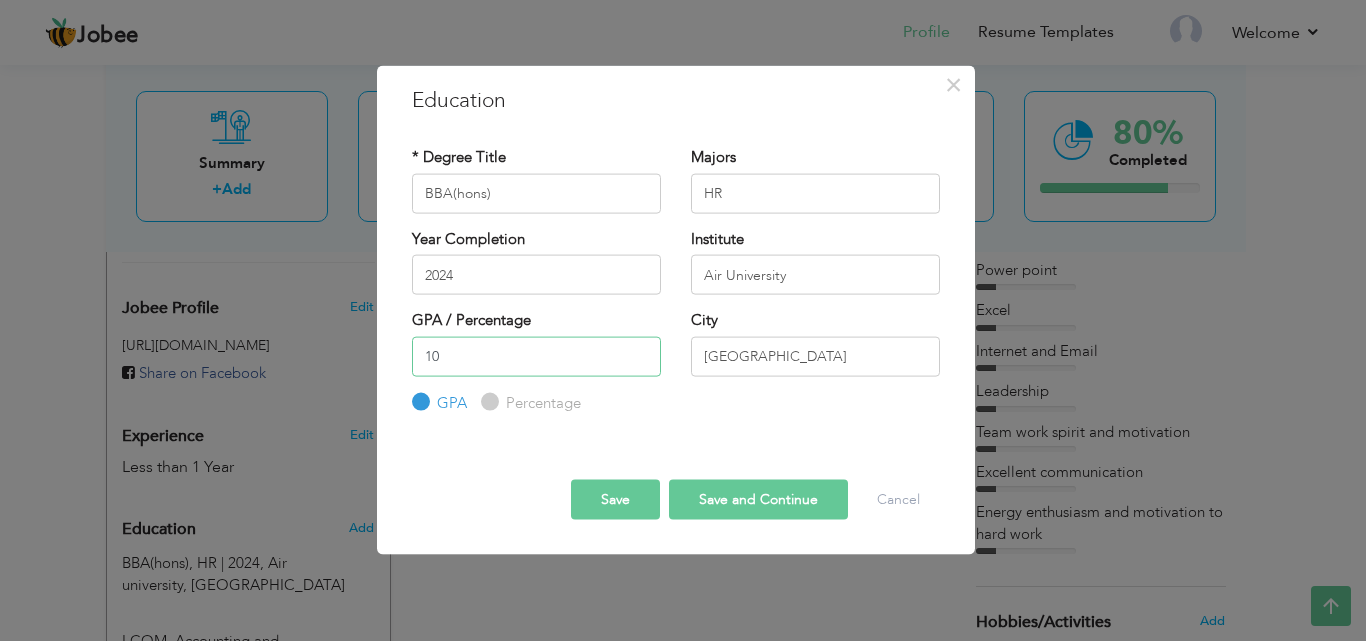click on "10" at bounding box center (536, 356) 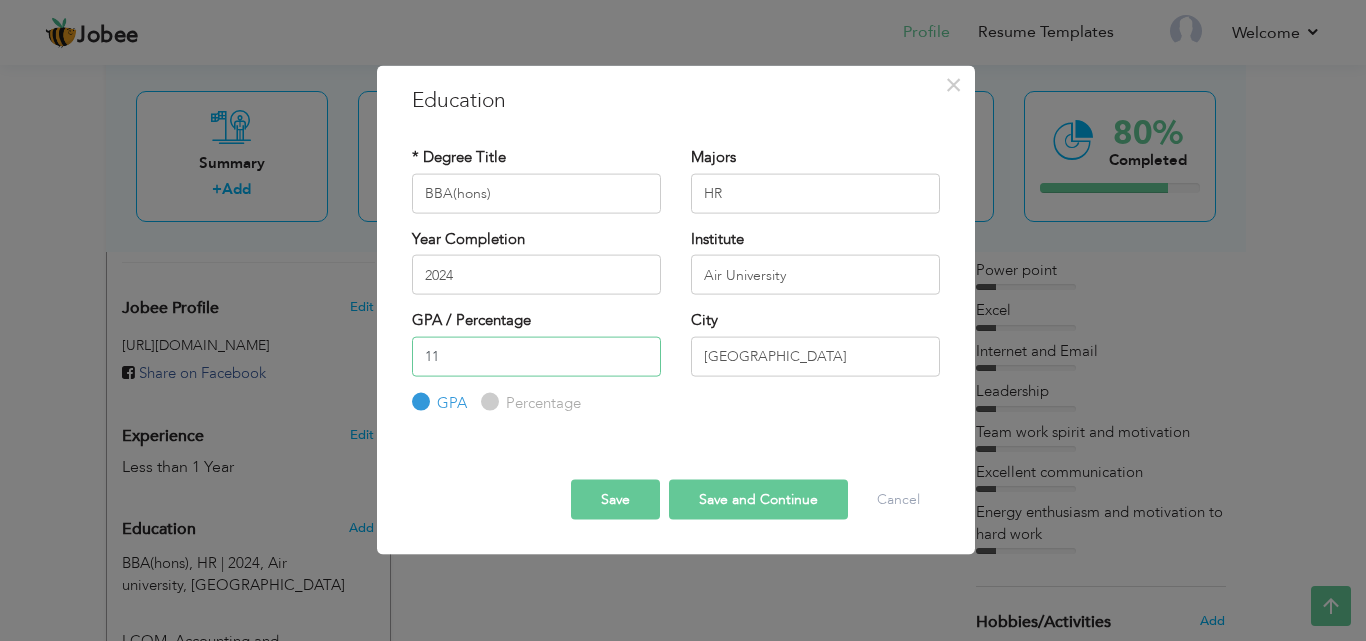 click on "11" at bounding box center (536, 356) 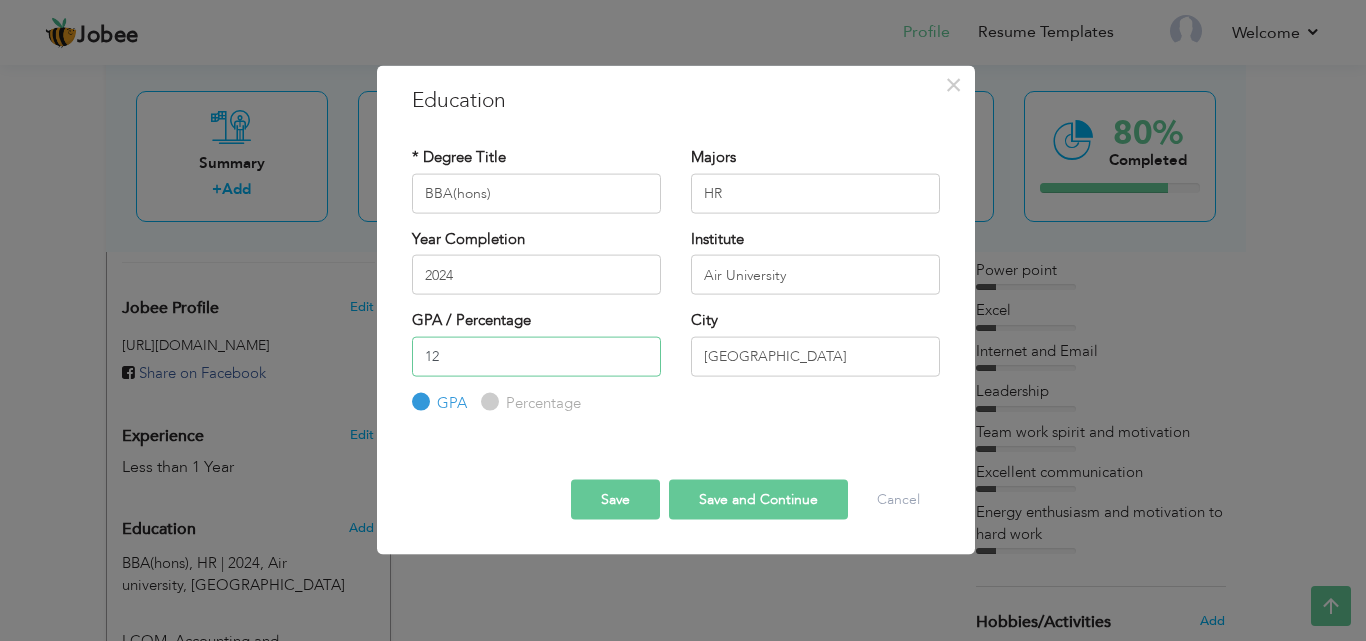 click on "12" at bounding box center (536, 356) 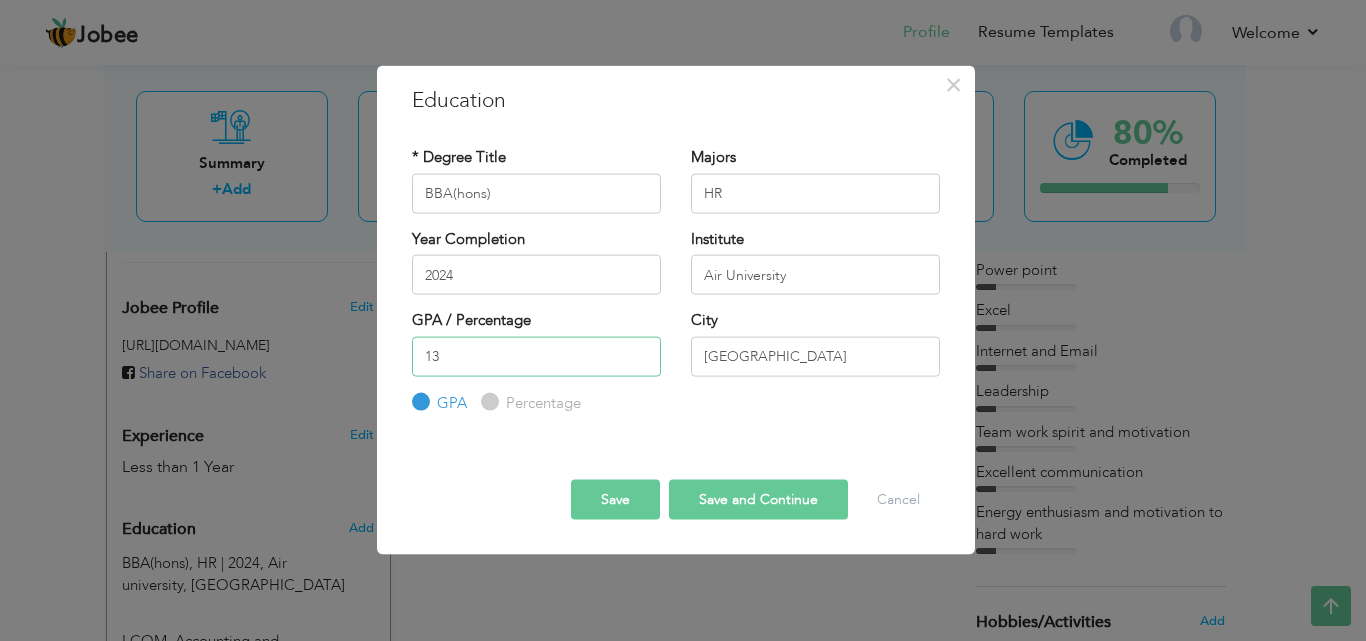 type on "13" 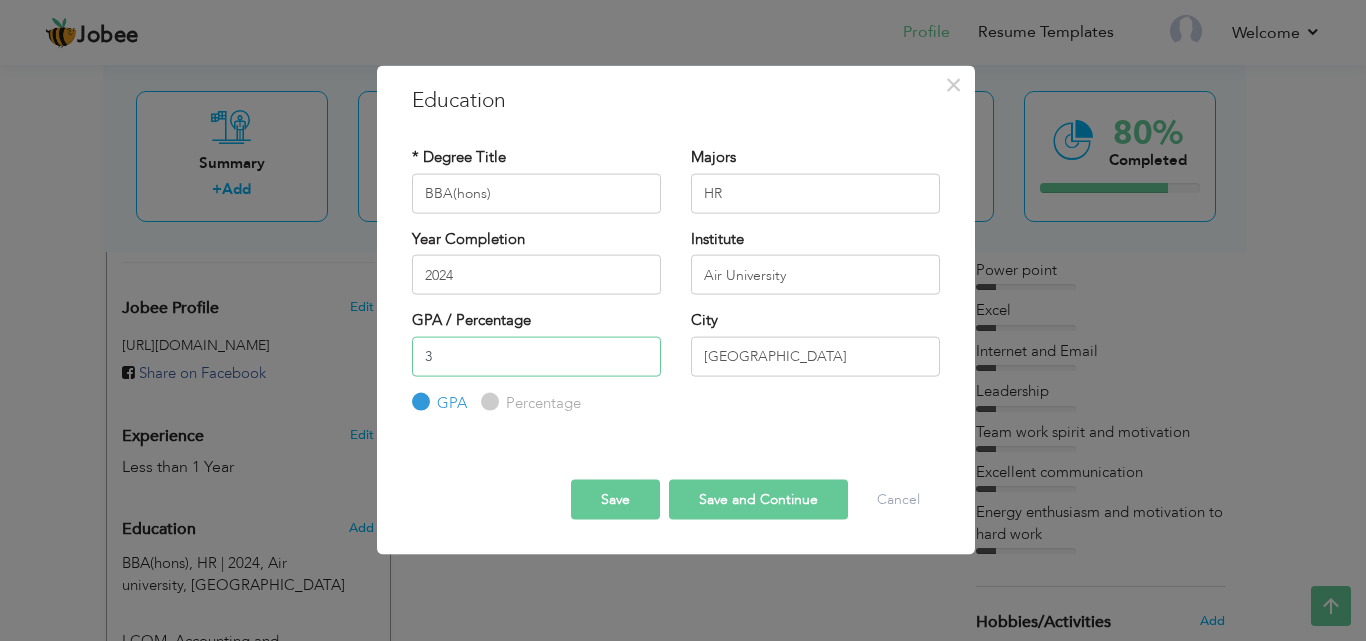 type on "3" 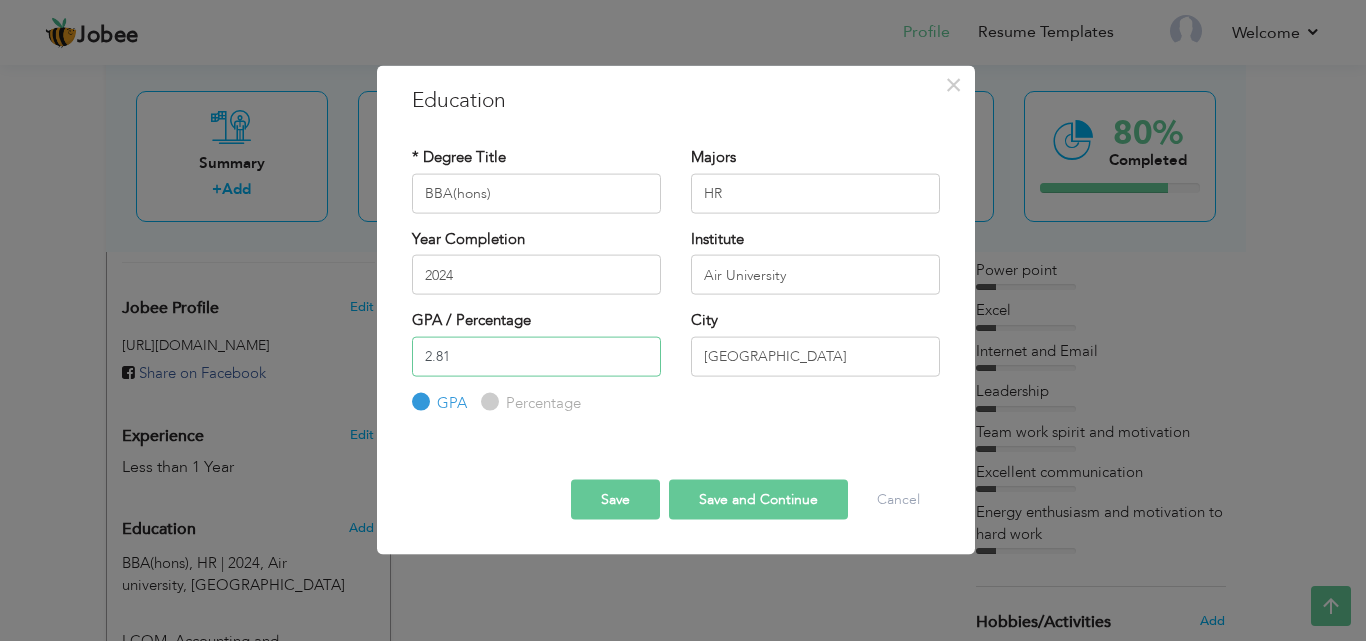 type on "2.81" 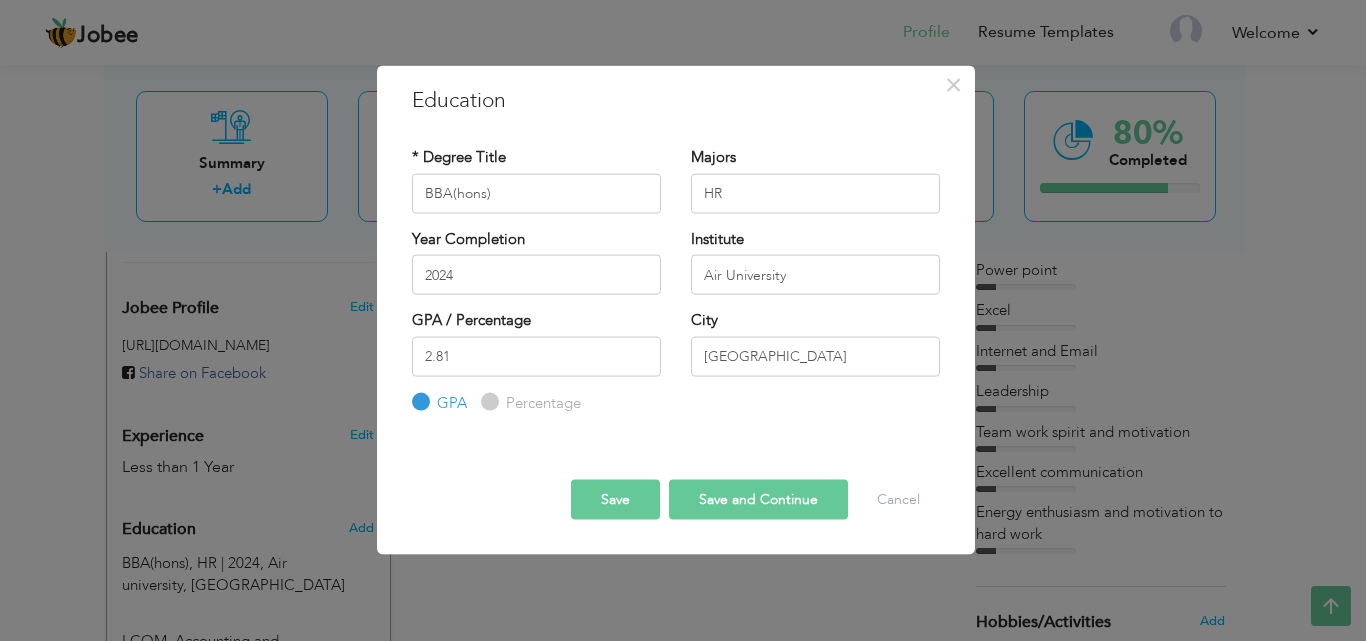 click on "Save" at bounding box center [615, 500] 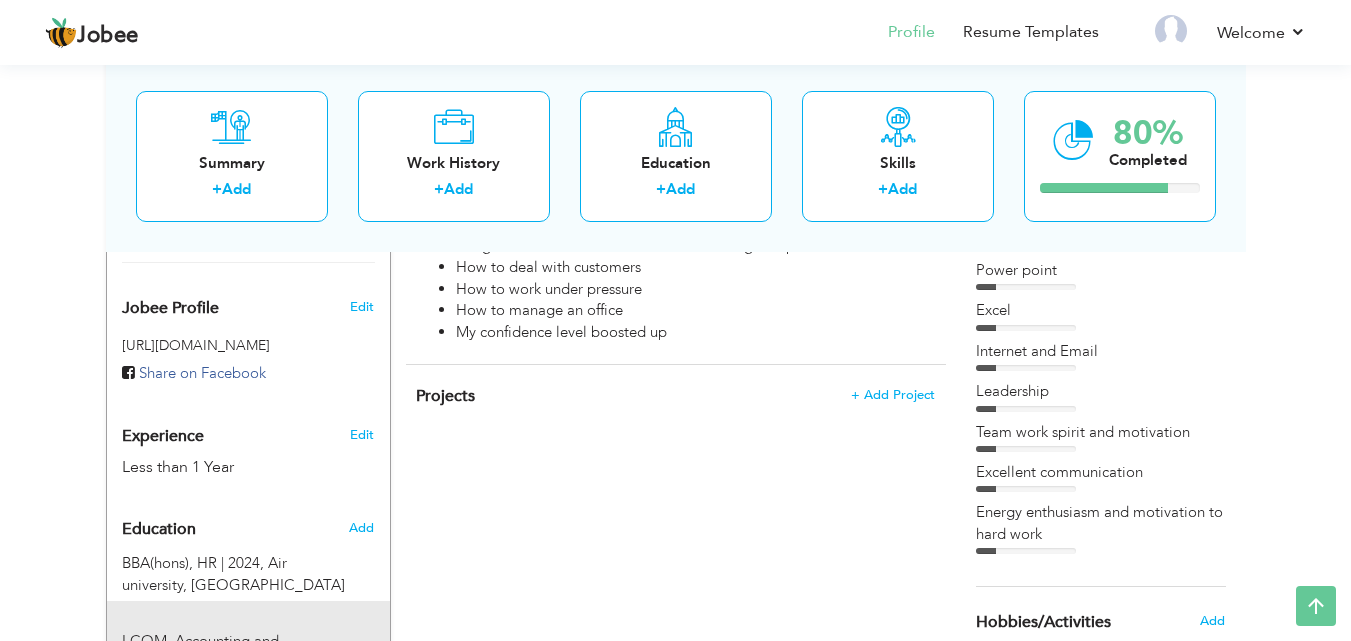 click on "I COM,  Accounting and management  |  2020,
Askaria college of education, Rawalpindi" at bounding box center (248, 659) 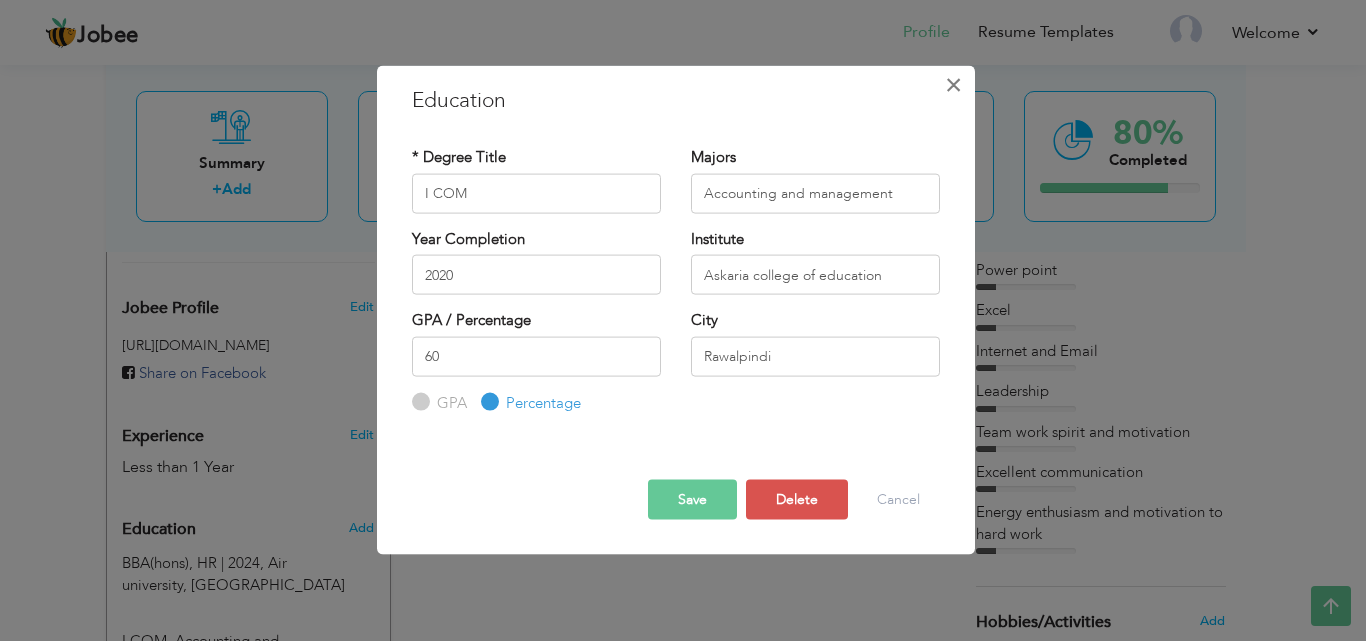 click on "×" at bounding box center [953, 84] 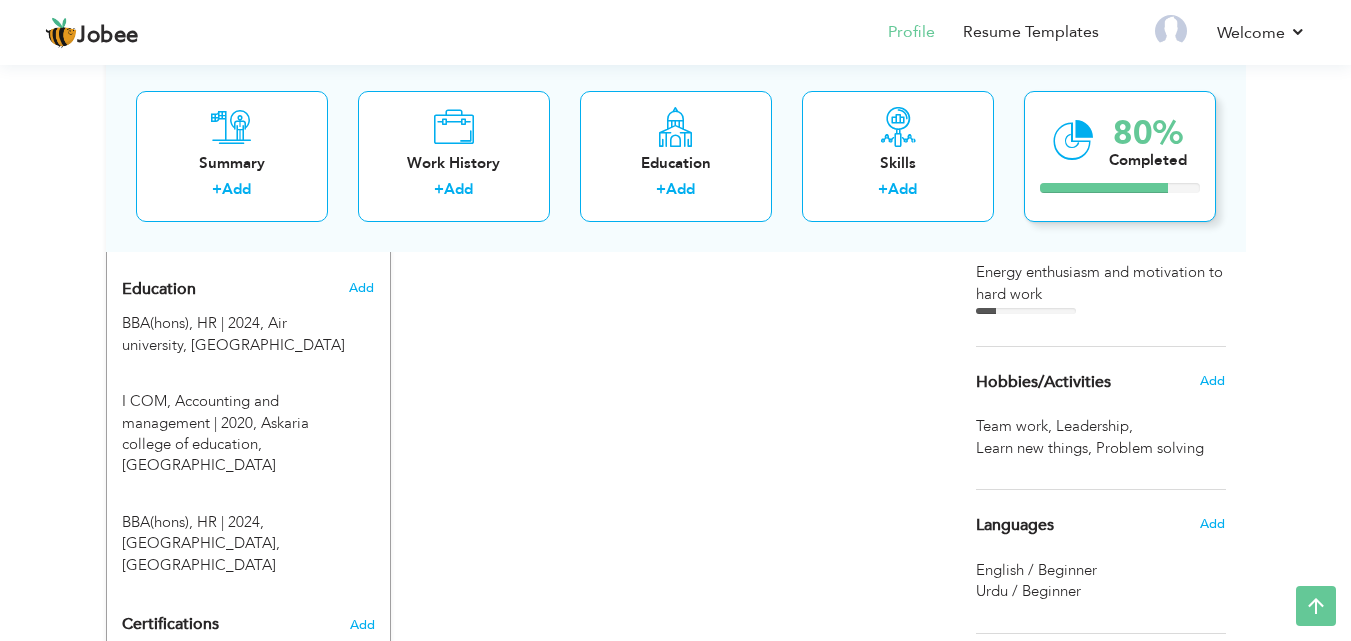 scroll, scrollTop: 874, scrollLeft: 0, axis: vertical 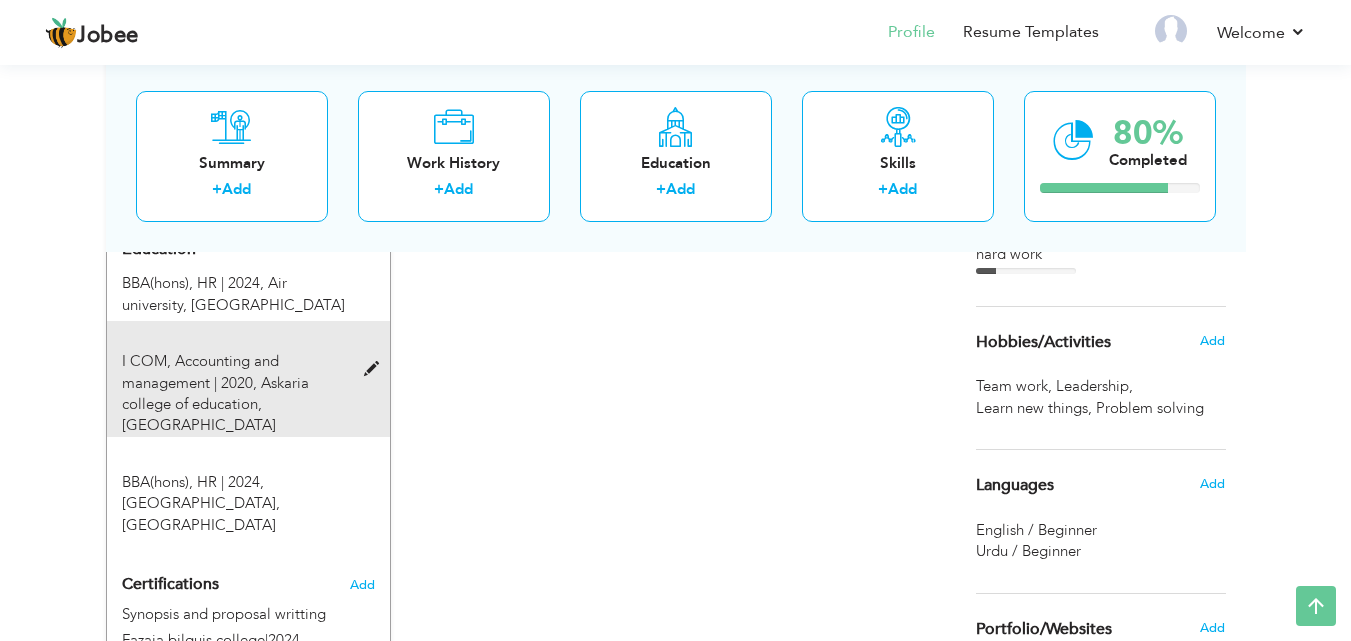 drag, startPoint x: 298, startPoint y: 428, endPoint x: 182, endPoint y: 384, distance: 124.0645 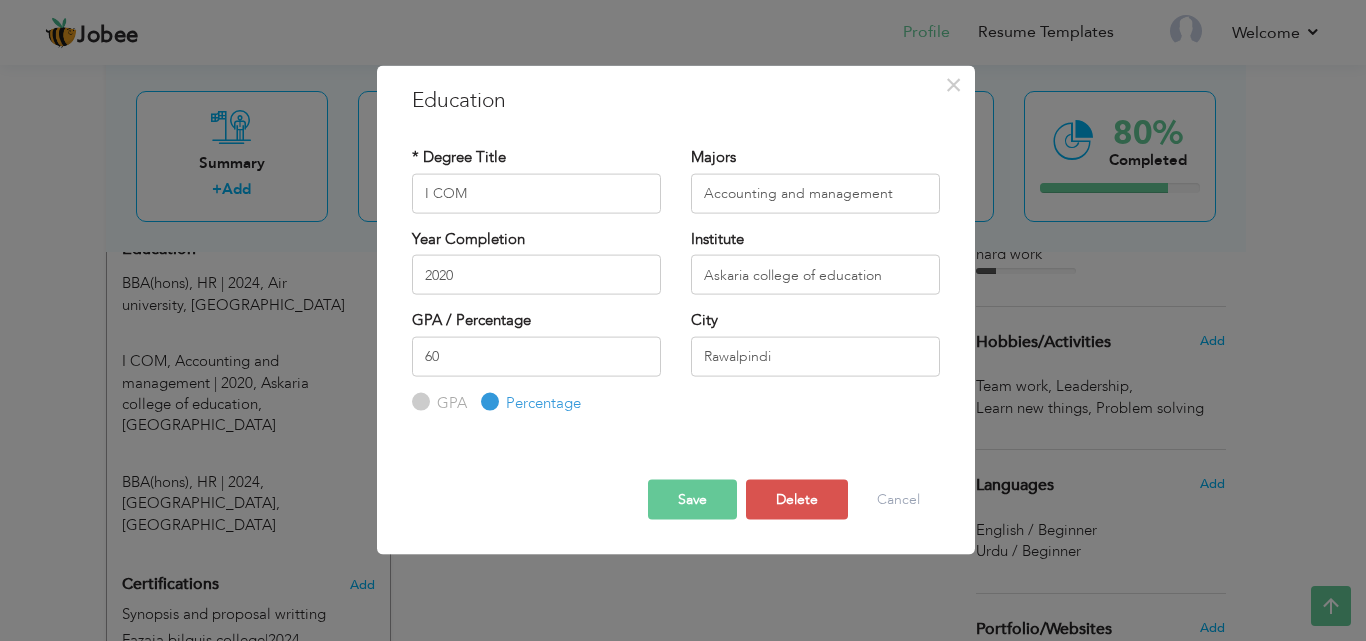click on "×
Education
* Degree Title
I COM
Majors
Accounting and management" at bounding box center [683, 320] 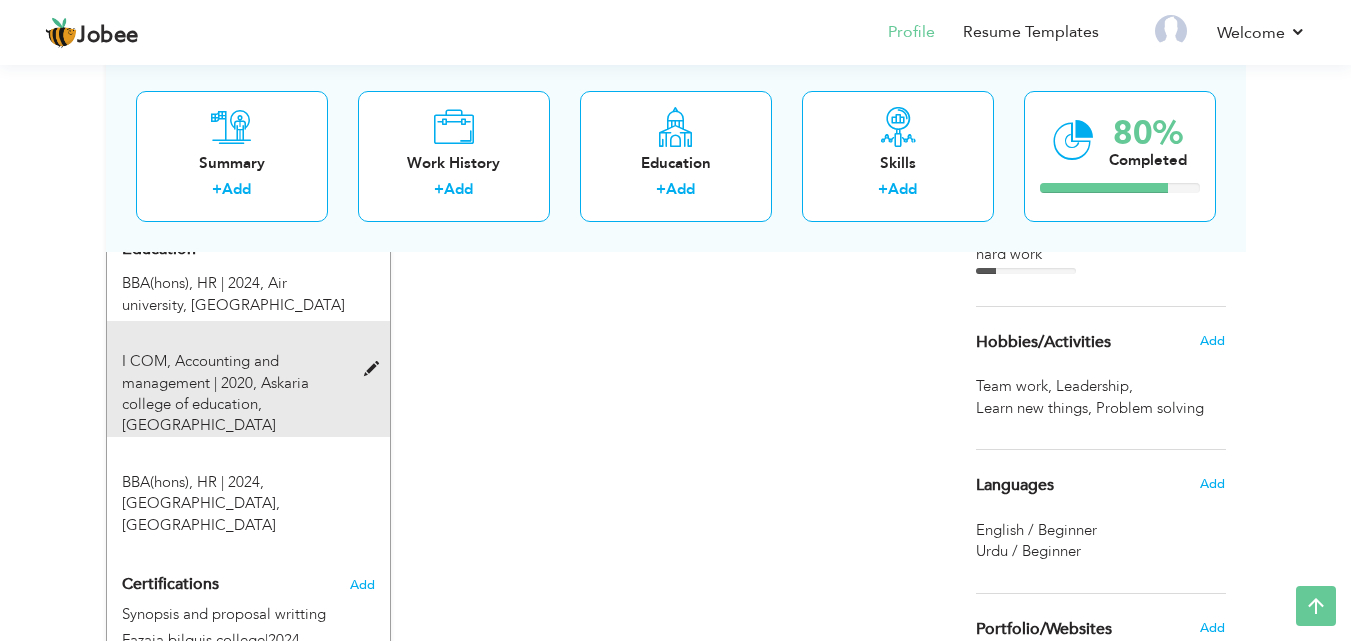 click on "I COM,  Accounting and management  |  2020," at bounding box center [200, 371] 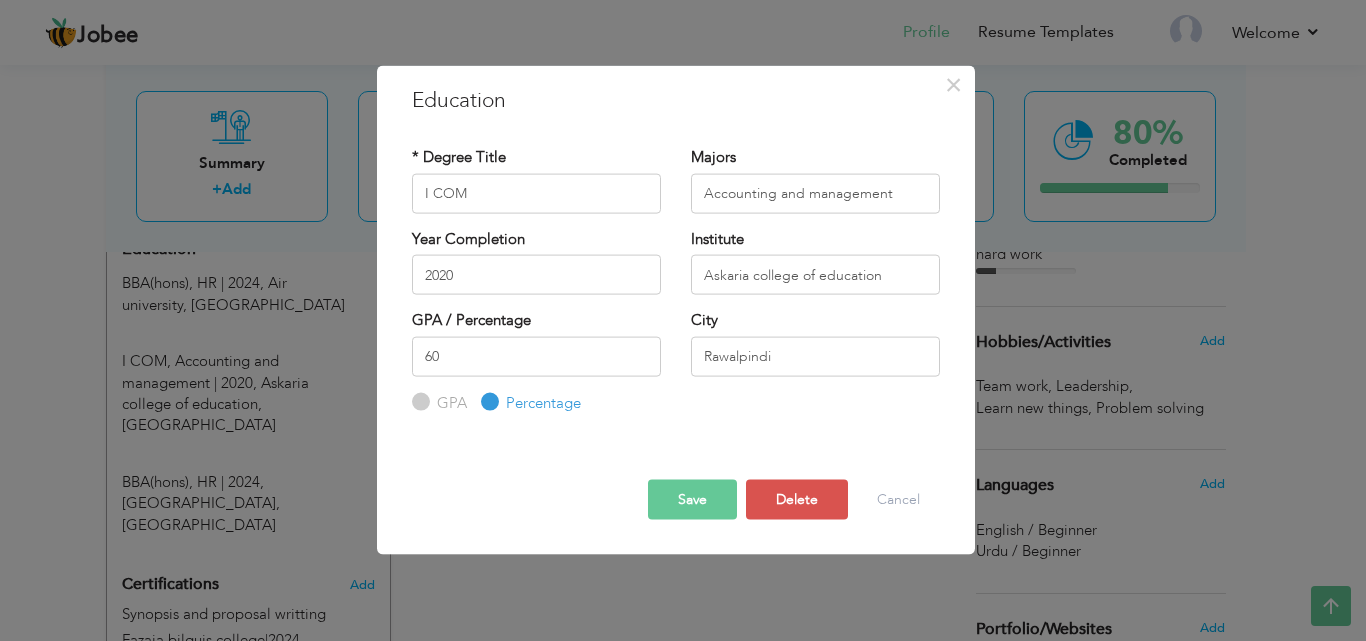 click on "×
Education
* Degree Title
I COM
Majors
Accounting and management" at bounding box center (683, 320) 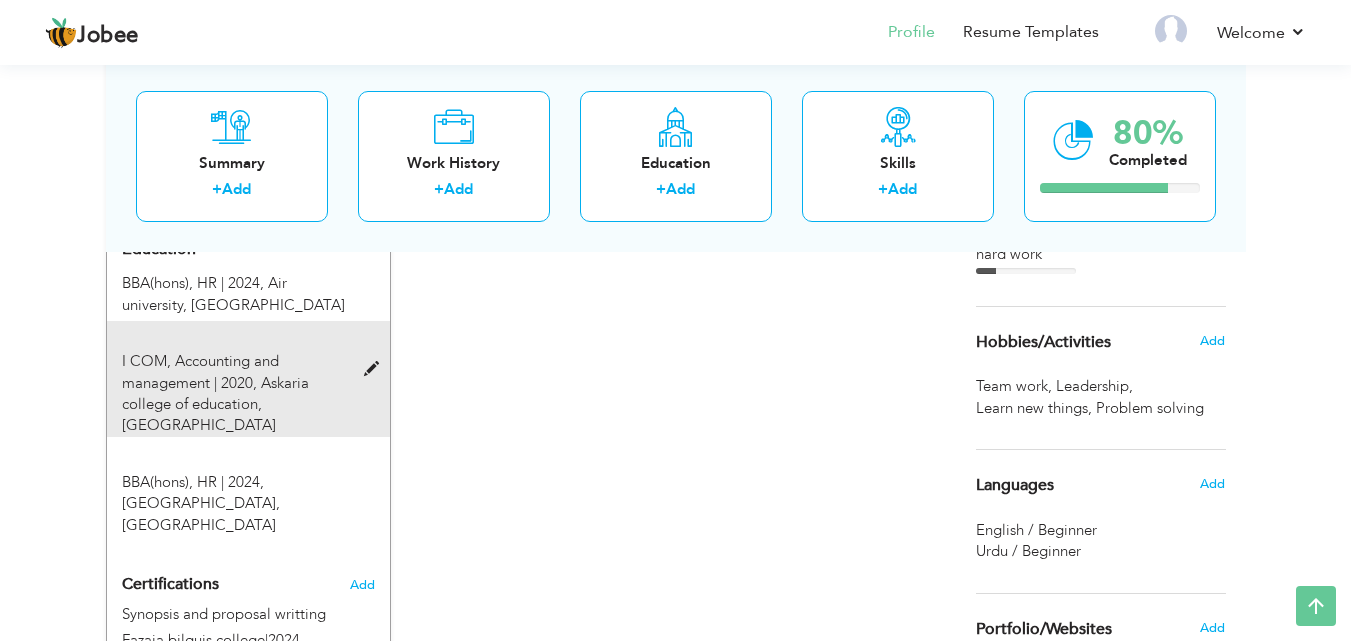 click at bounding box center (376, 369) 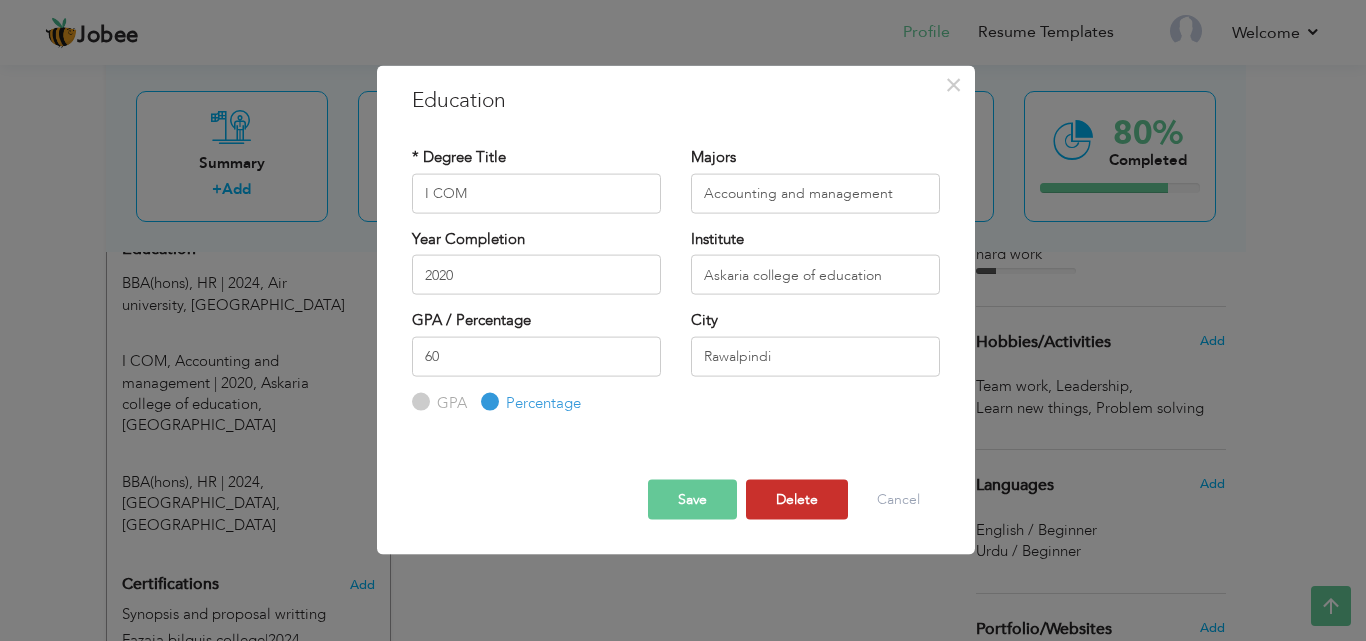 click on "Delete" at bounding box center [797, 500] 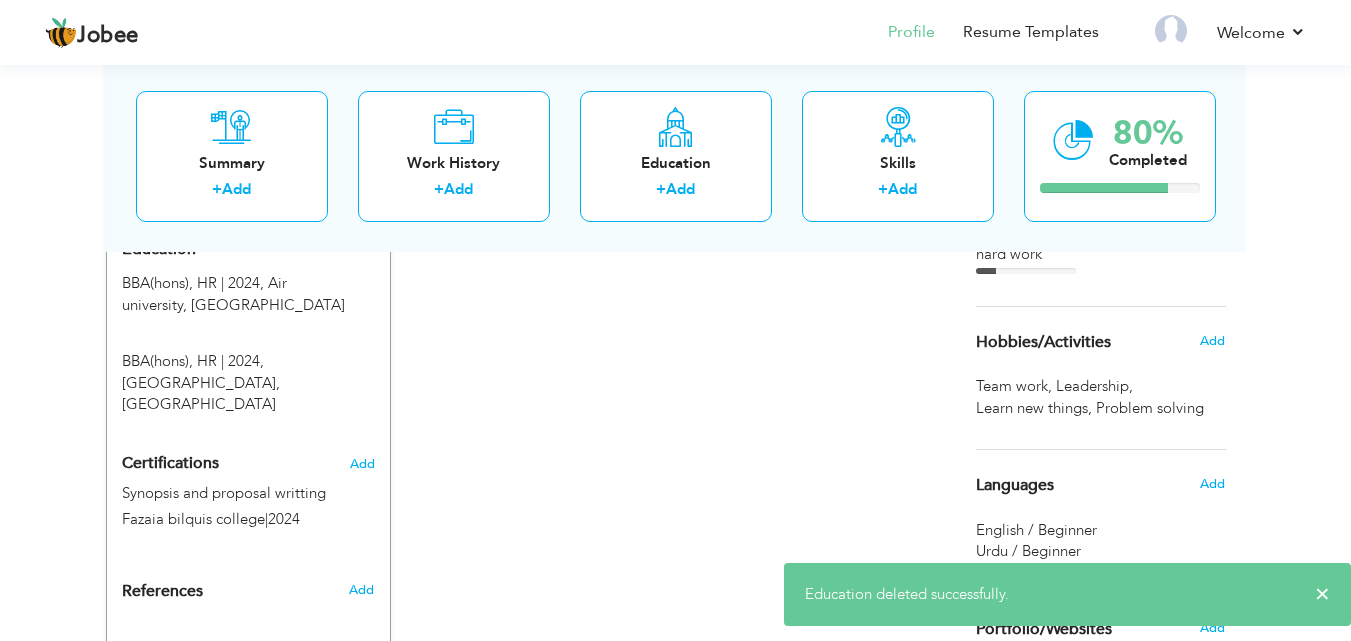 click on "Summary
+  Add
Work History
+  Add
Education
+  Add
Skills
+  Add
80%
Completed" at bounding box center (676, 155) 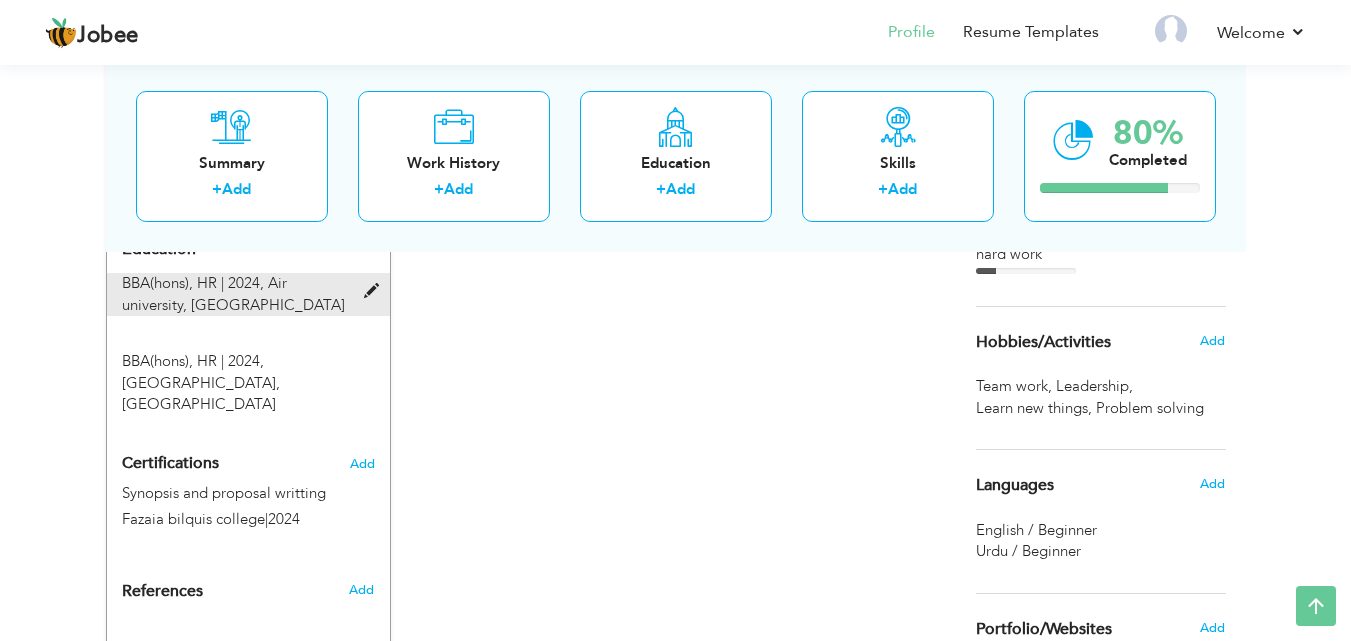 click on "BBA(hons),  HR  |  2024,
Air university, Rawalpindi" at bounding box center (236, 294) 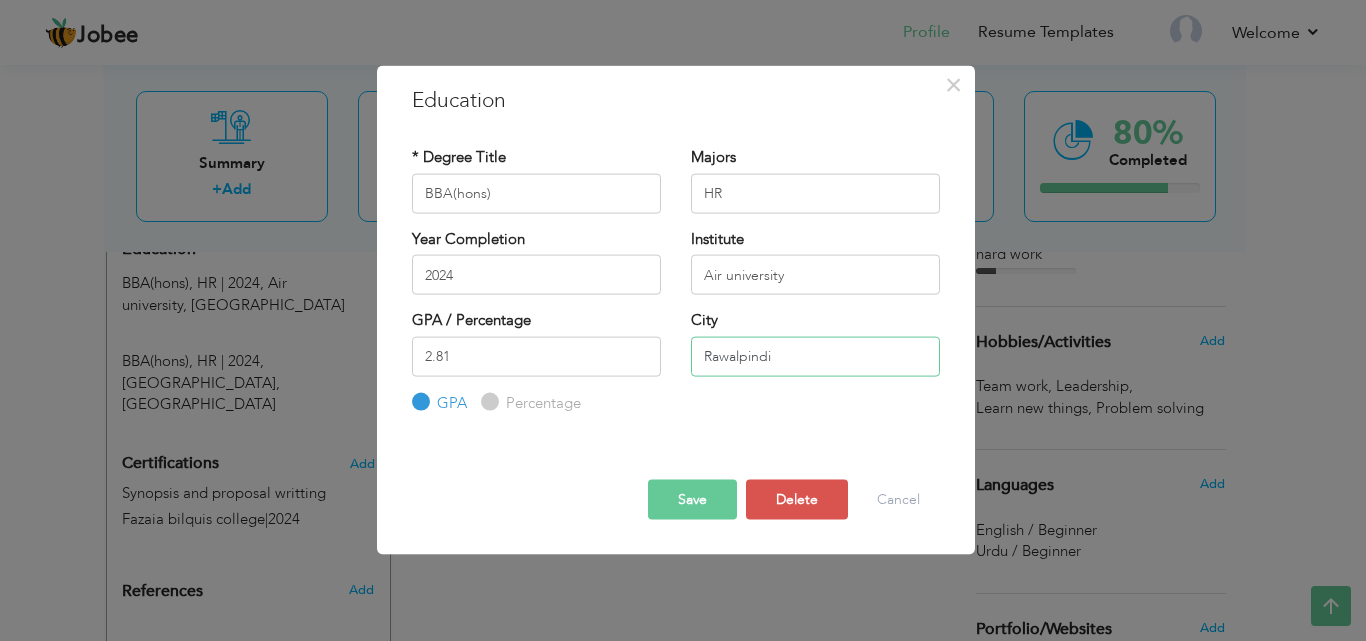 click on "Rawalpindi" at bounding box center (815, 356) 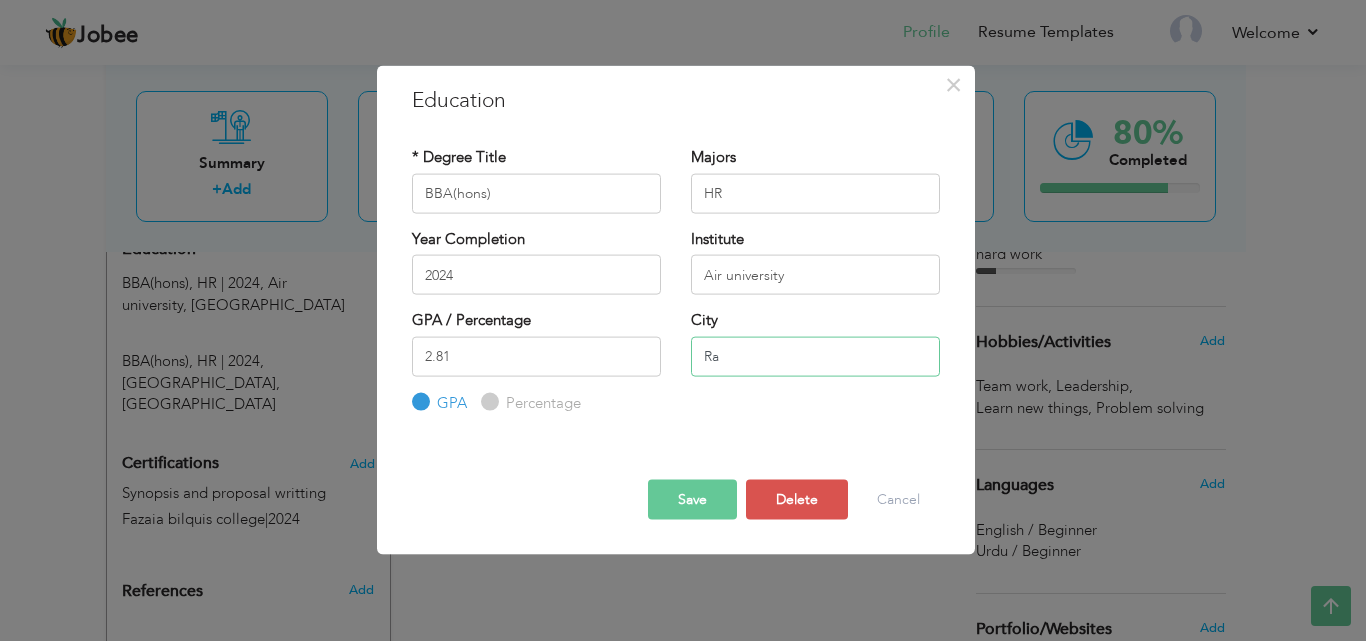 type on "R" 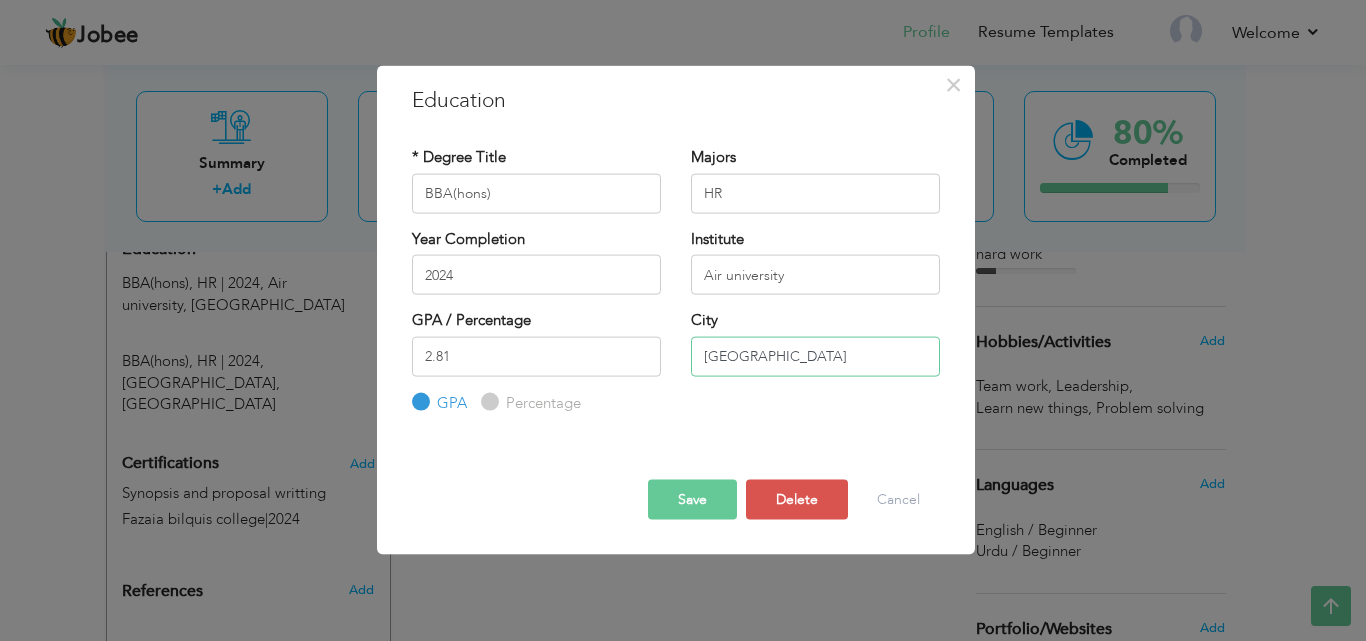 type on "Islamabad" 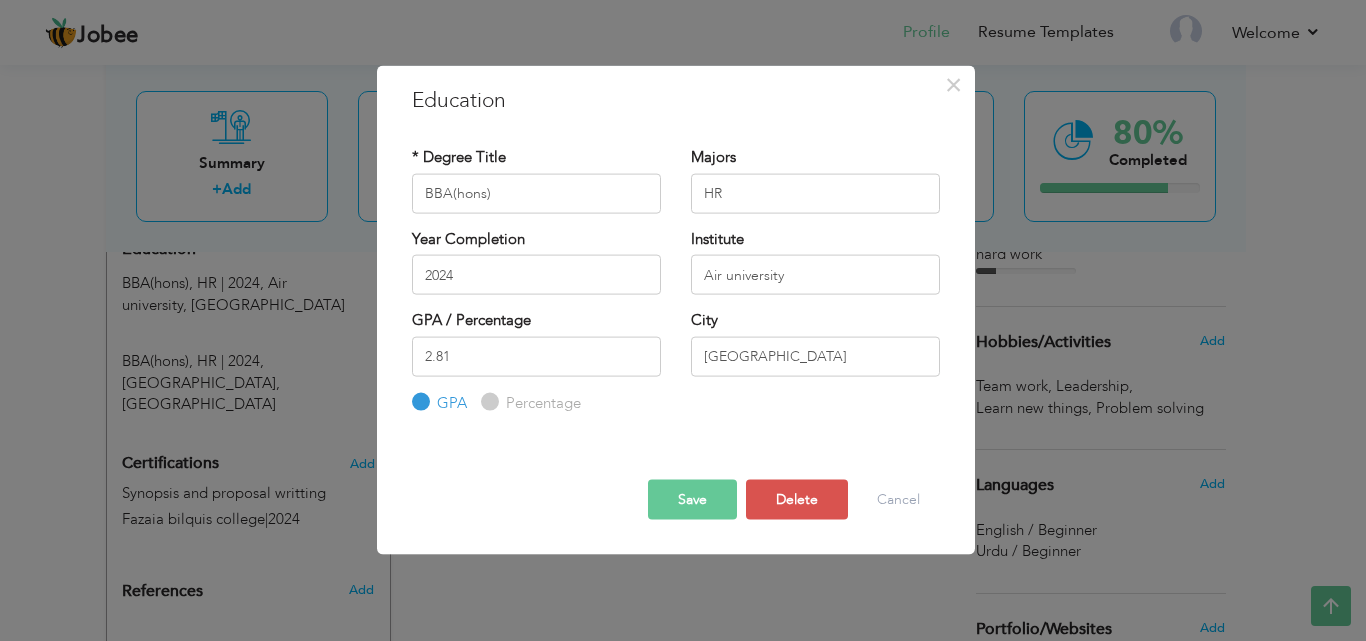 click on "Save" at bounding box center (692, 500) 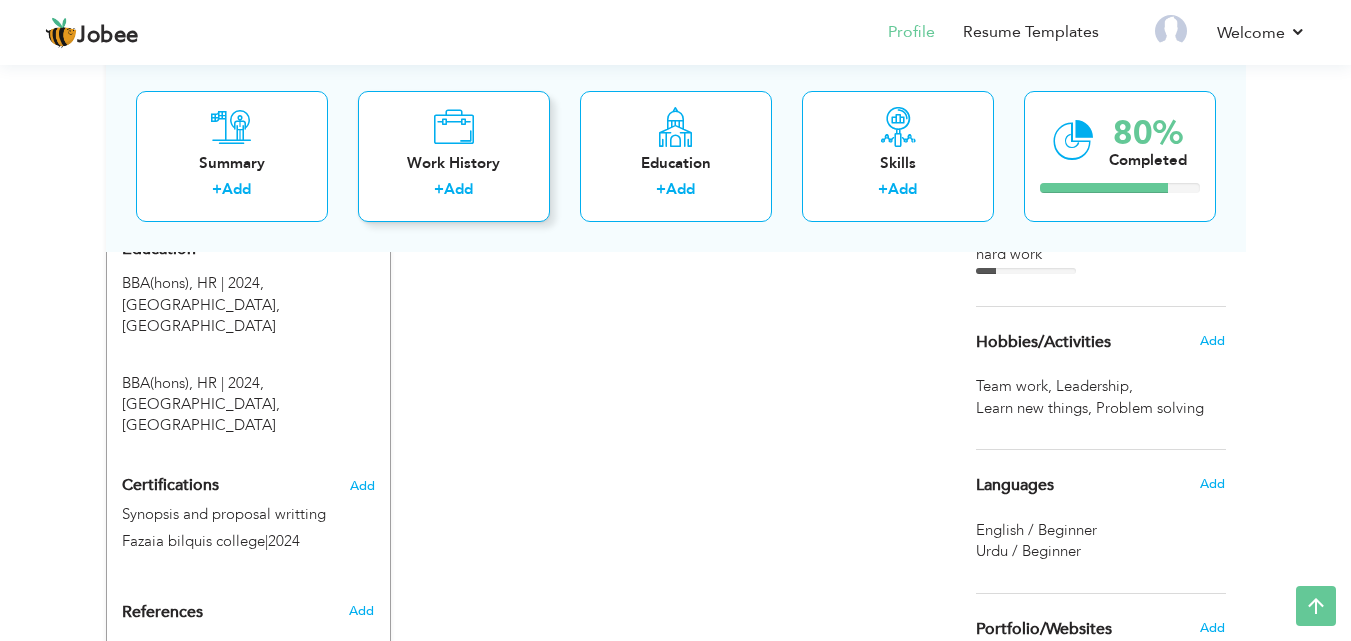 click on "+  Add" at bounding box center [454, 192] 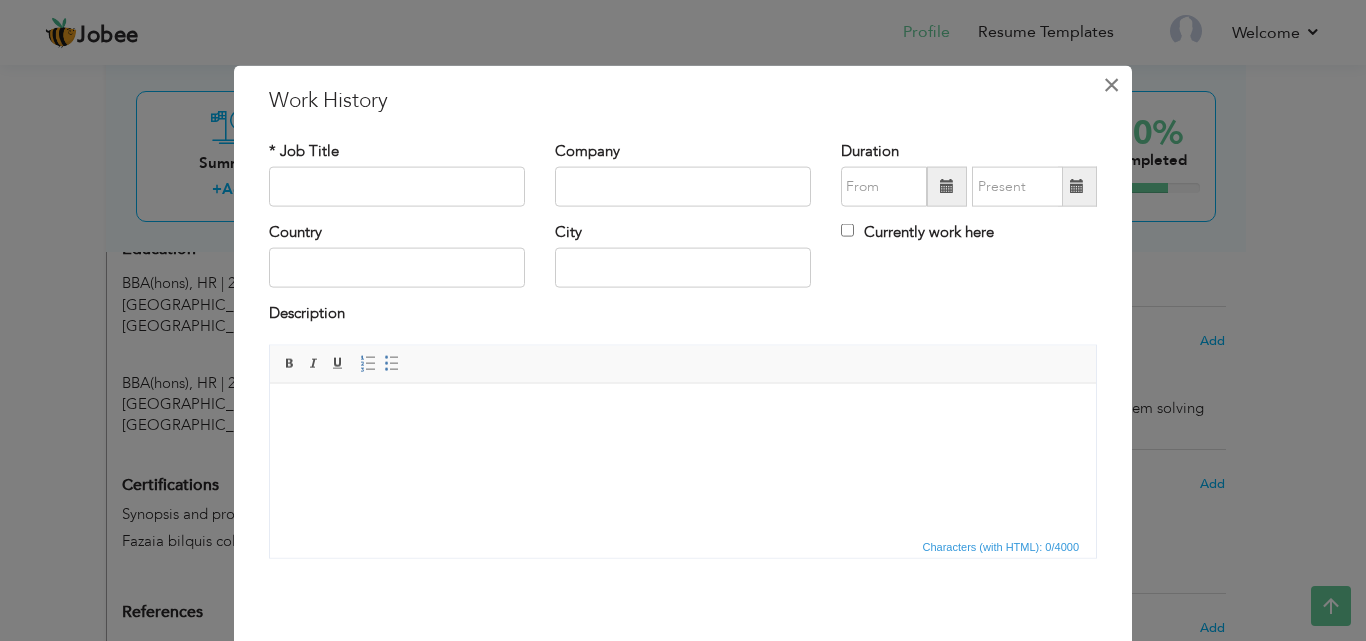 click on "×" at bounding box center (1111, 84) 